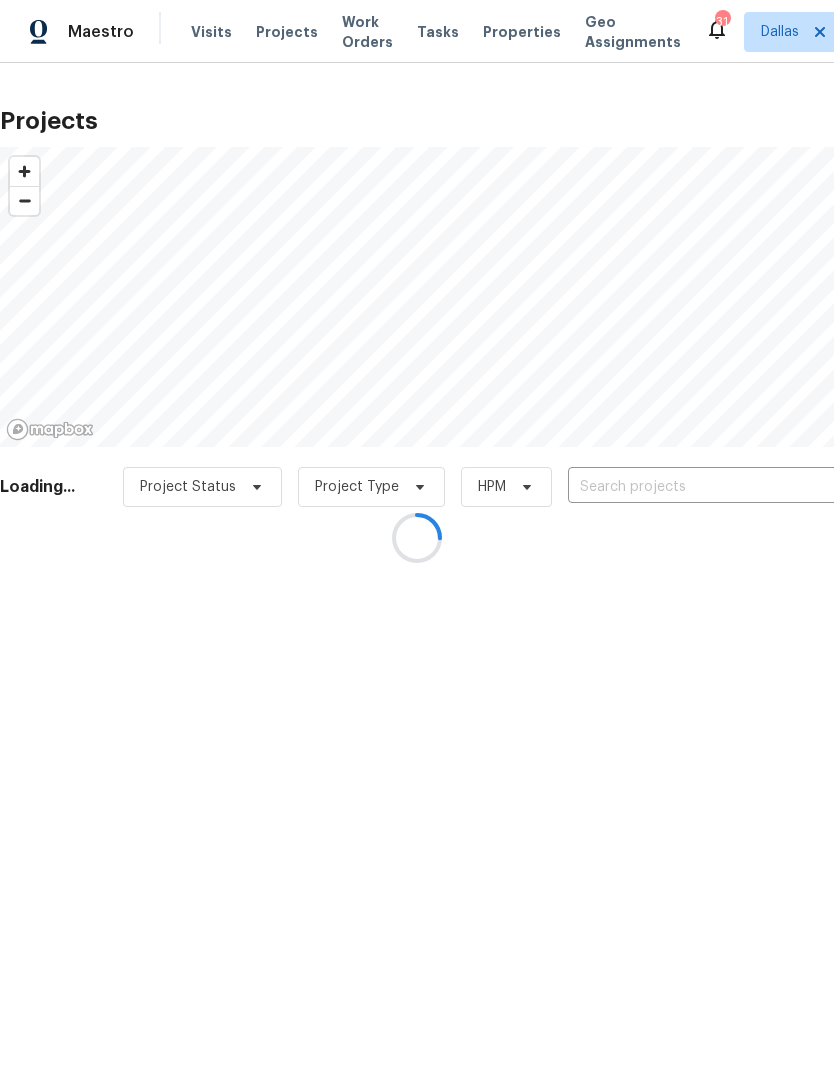 scroll, scrollTop: 0, scrollLeft: 0, axis: both 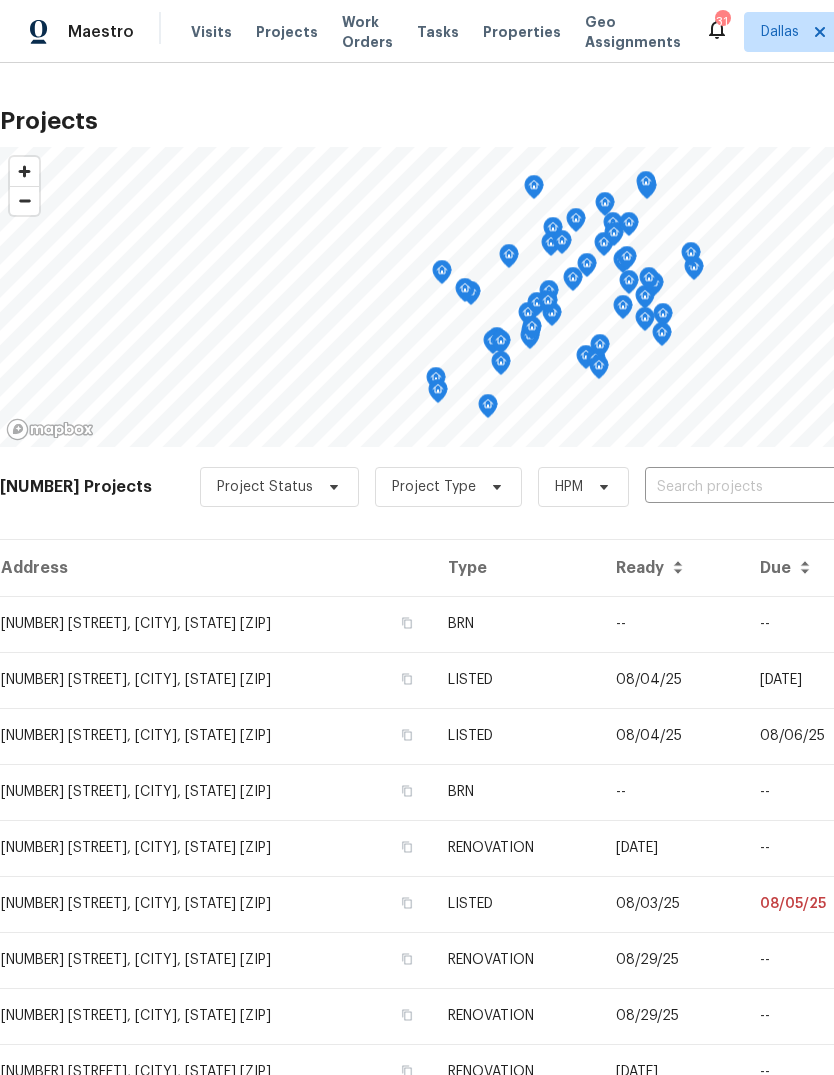 click at bounding box center [759, 487] 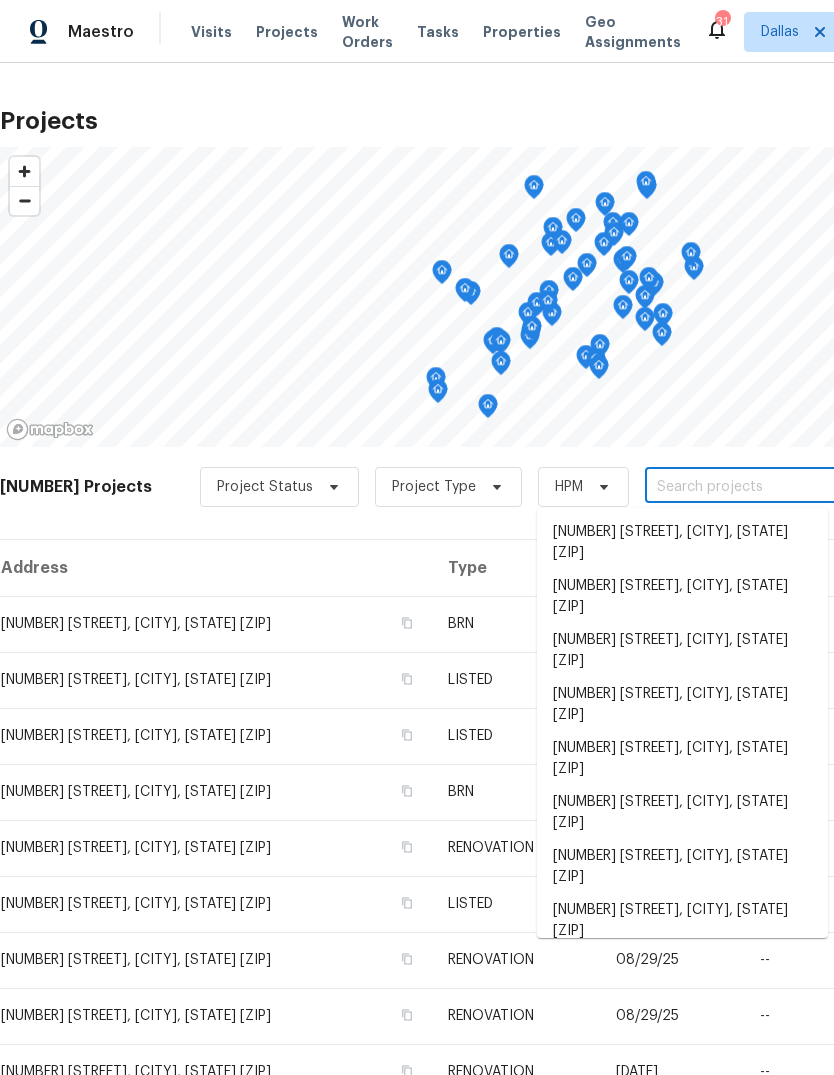 click at bounding box center (759, 487) 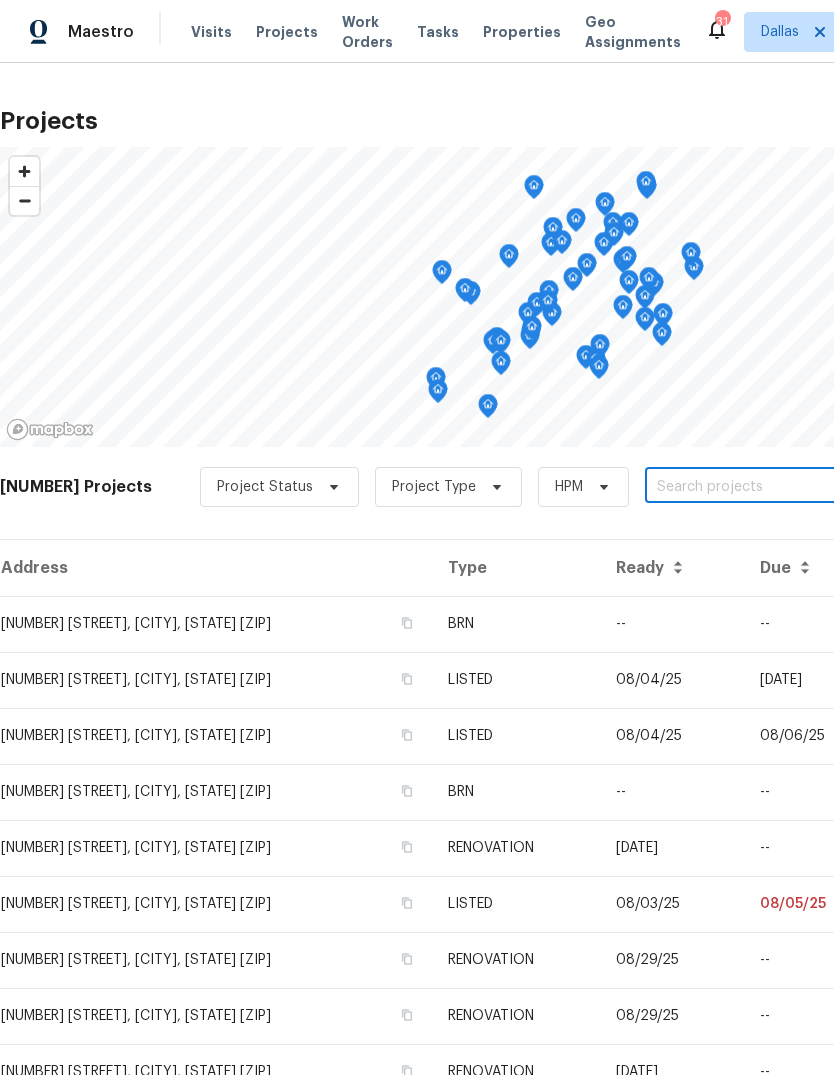 paste on "[NUMBER] [STREET], [CITY], [STATE] [ZIP]" 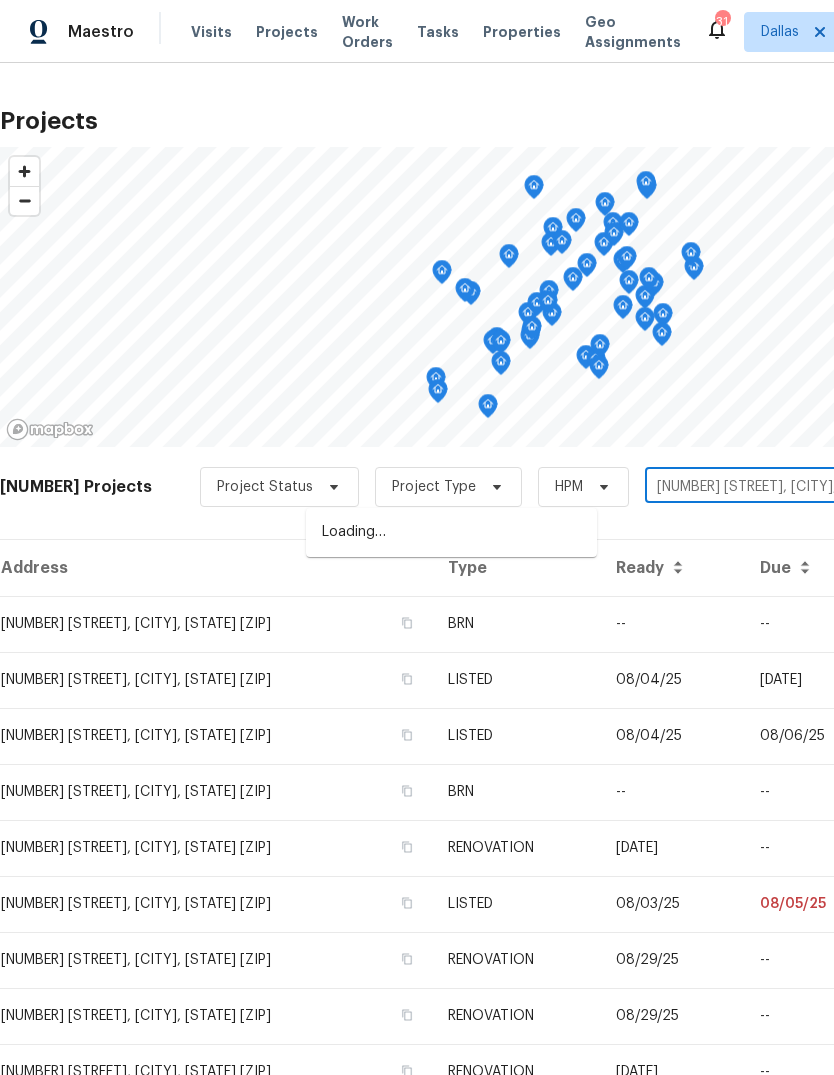 scroll, scrollTop: 0, scrollLeft: 296, axis: horizontal 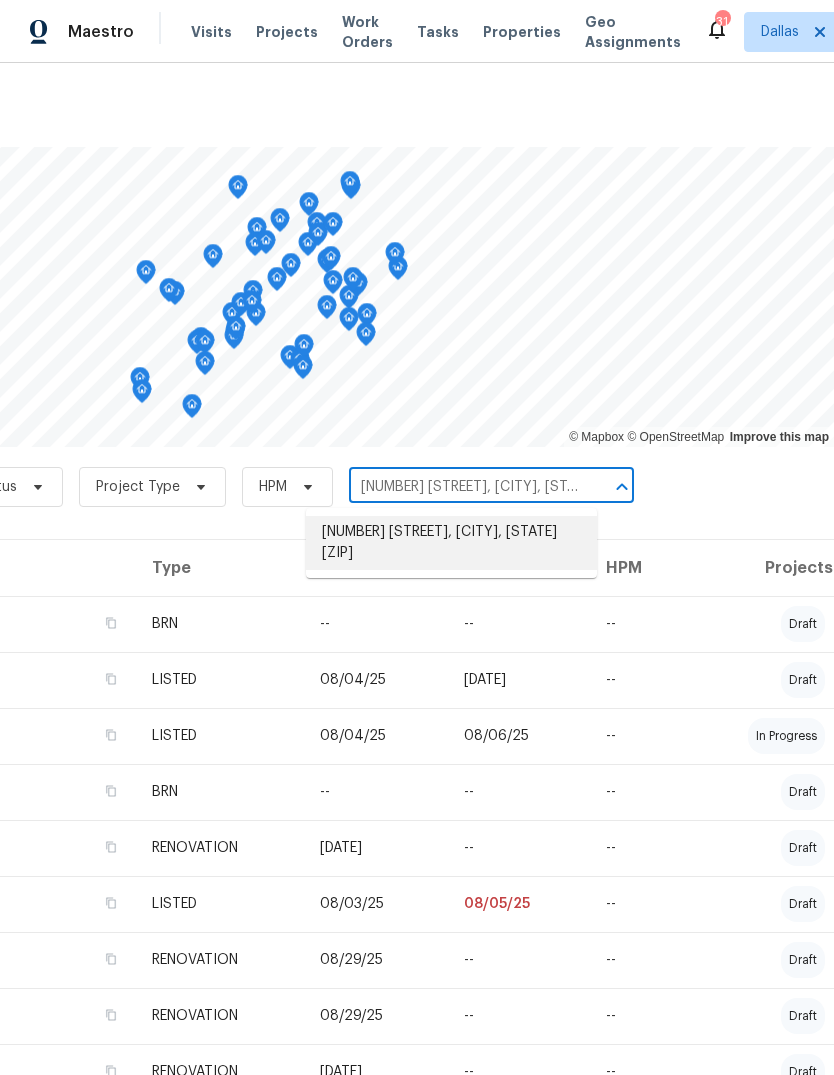 click on "[NUMBER] [STREET], [CITY], [STATE] [ZIP]" at bounding box center (451, 543) 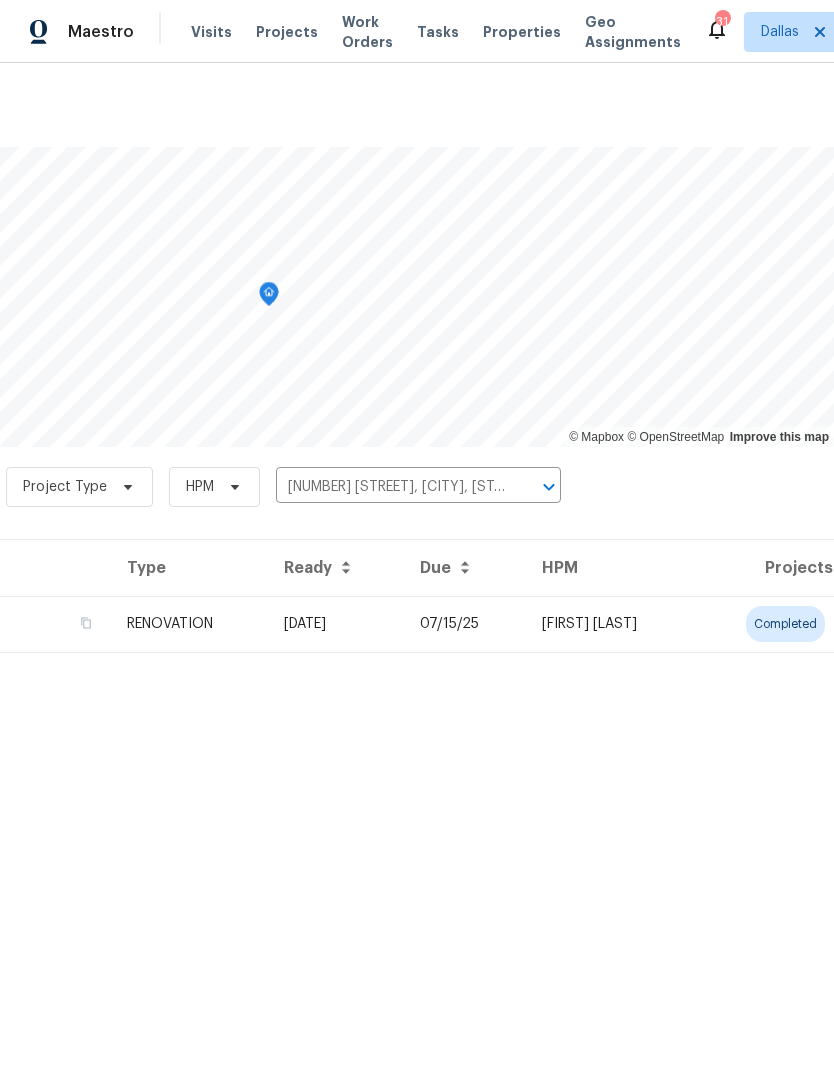 click on "07/15/25" at bounding box center (464, 624) 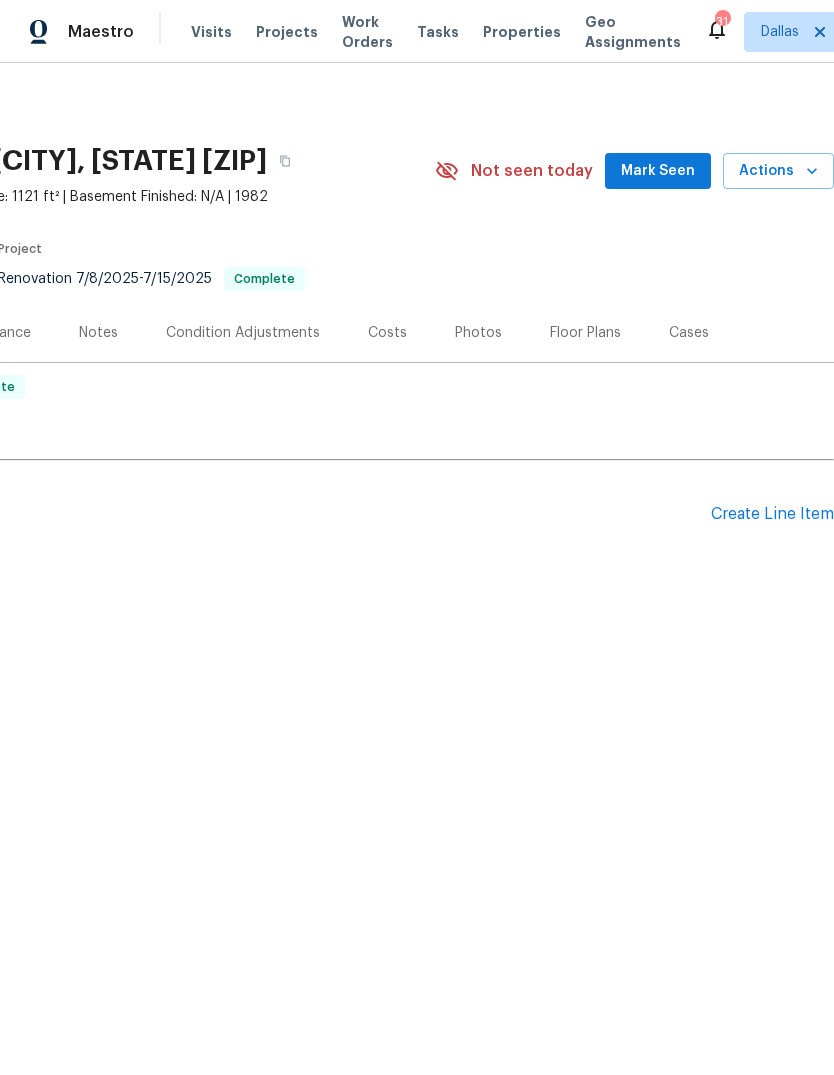 scroll, scrollTop: 0, scrollLeft: 296, axis: horizontal 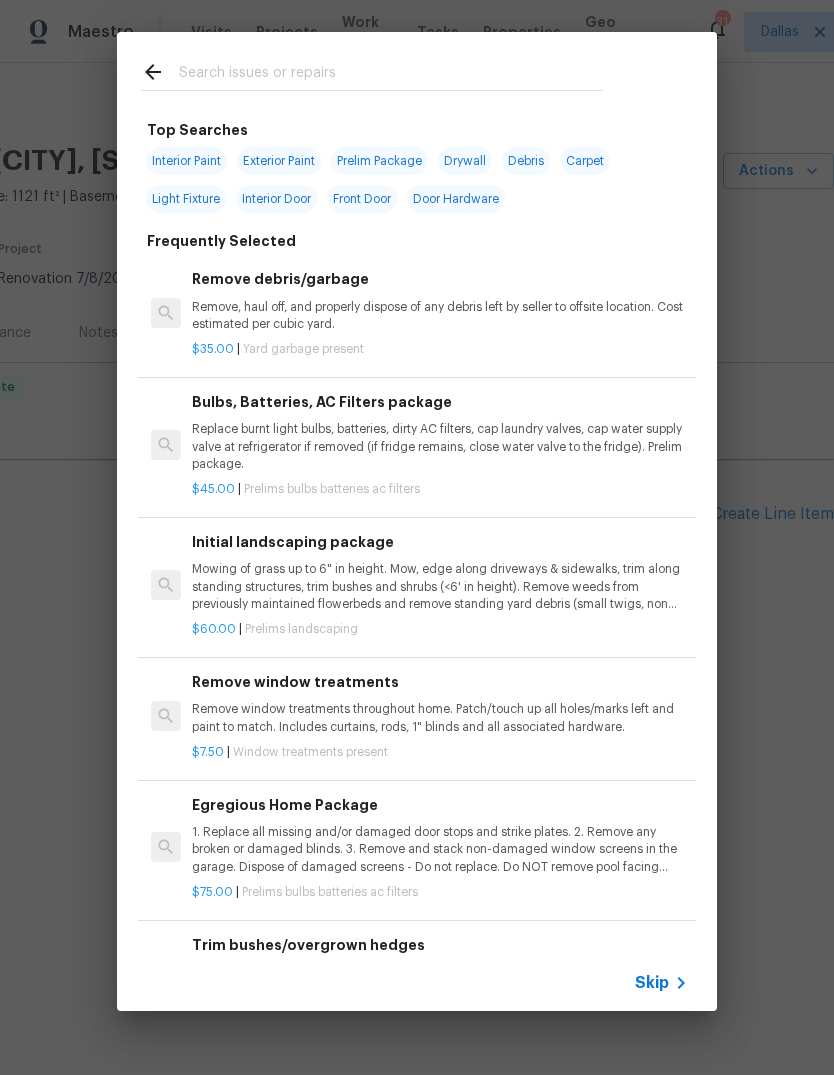 click on "Skip" at bounding box center (652, 983) 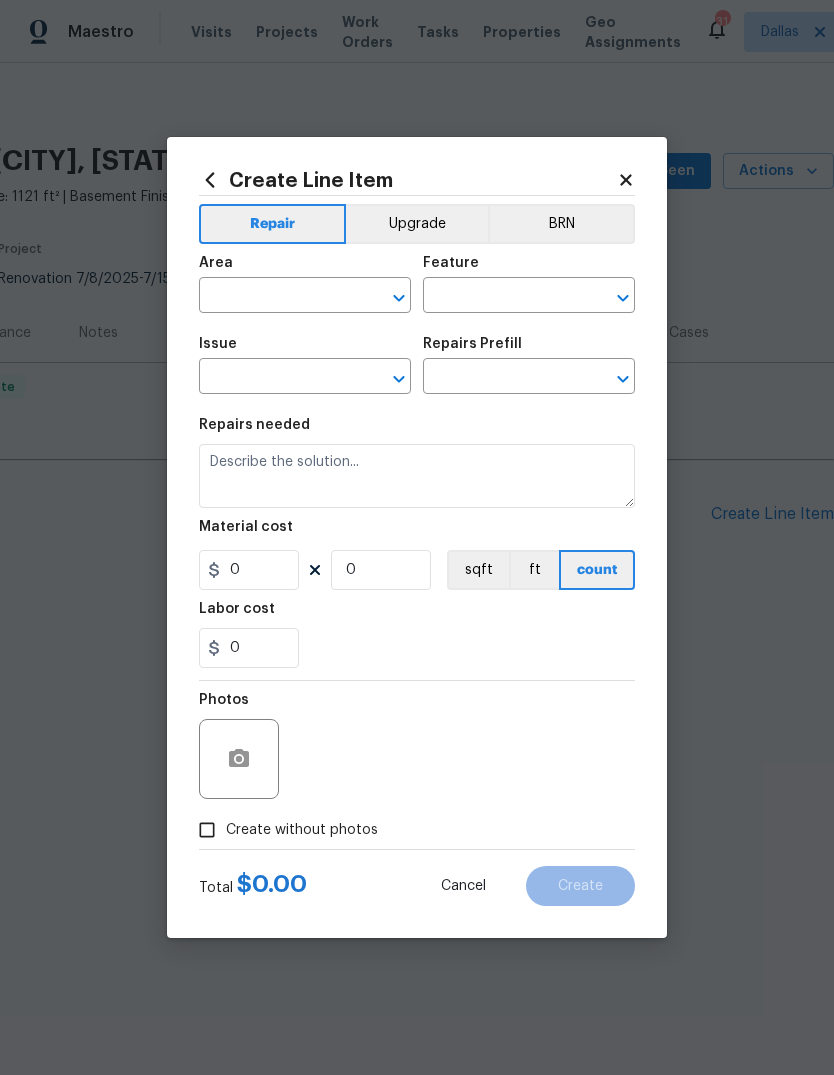 click at bounding box center [277, 297] 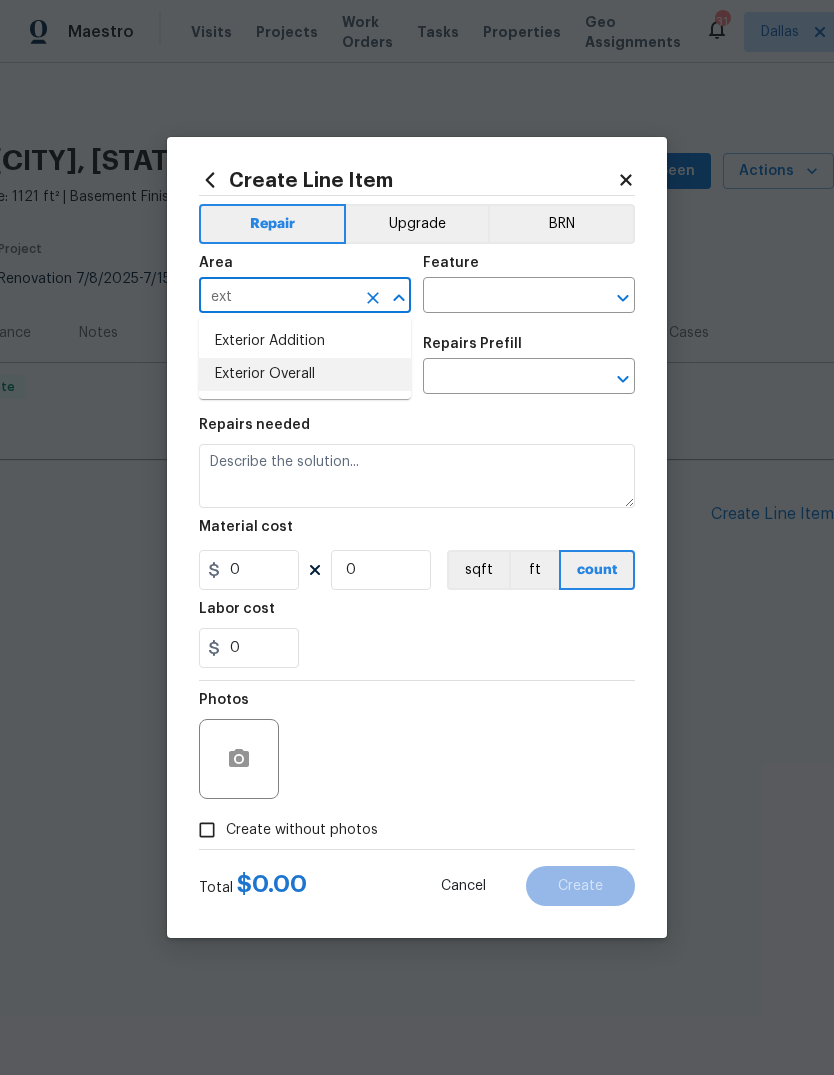 click on "Exterior Overall" at bounding box center [305, 374] 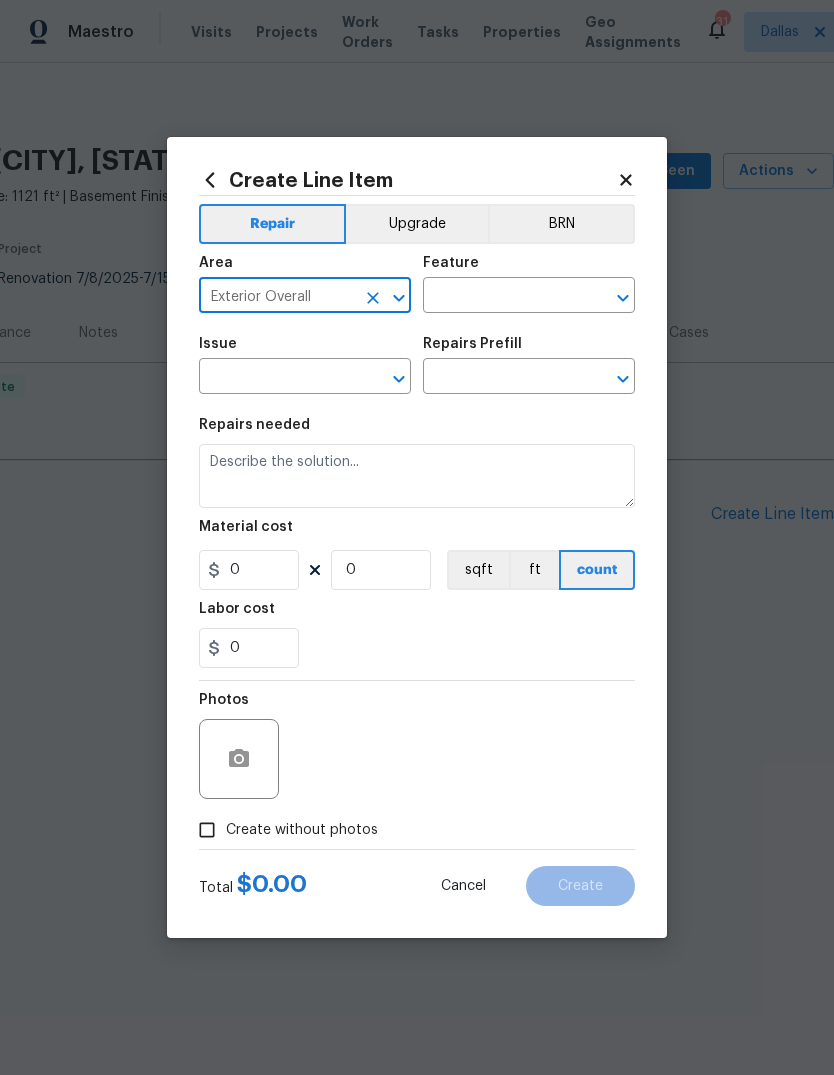 click at bounding box center (501, 297) 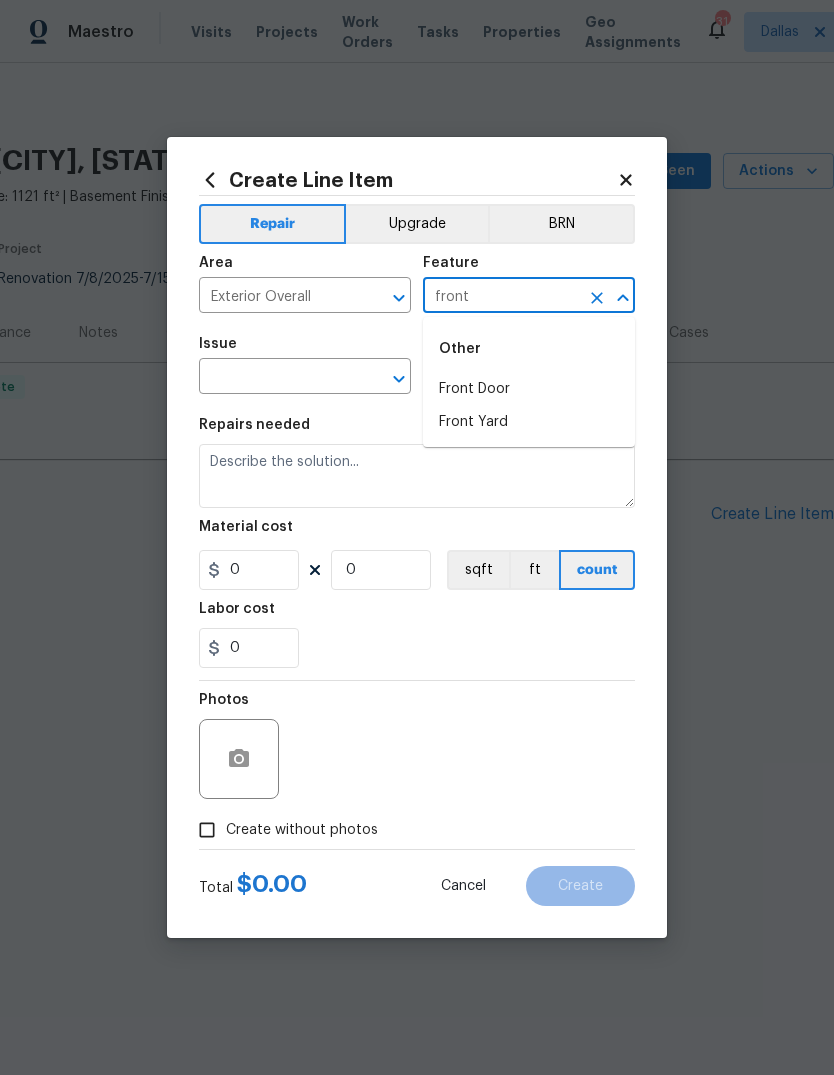 click on "Front Door" at bounding box center (529, 389) 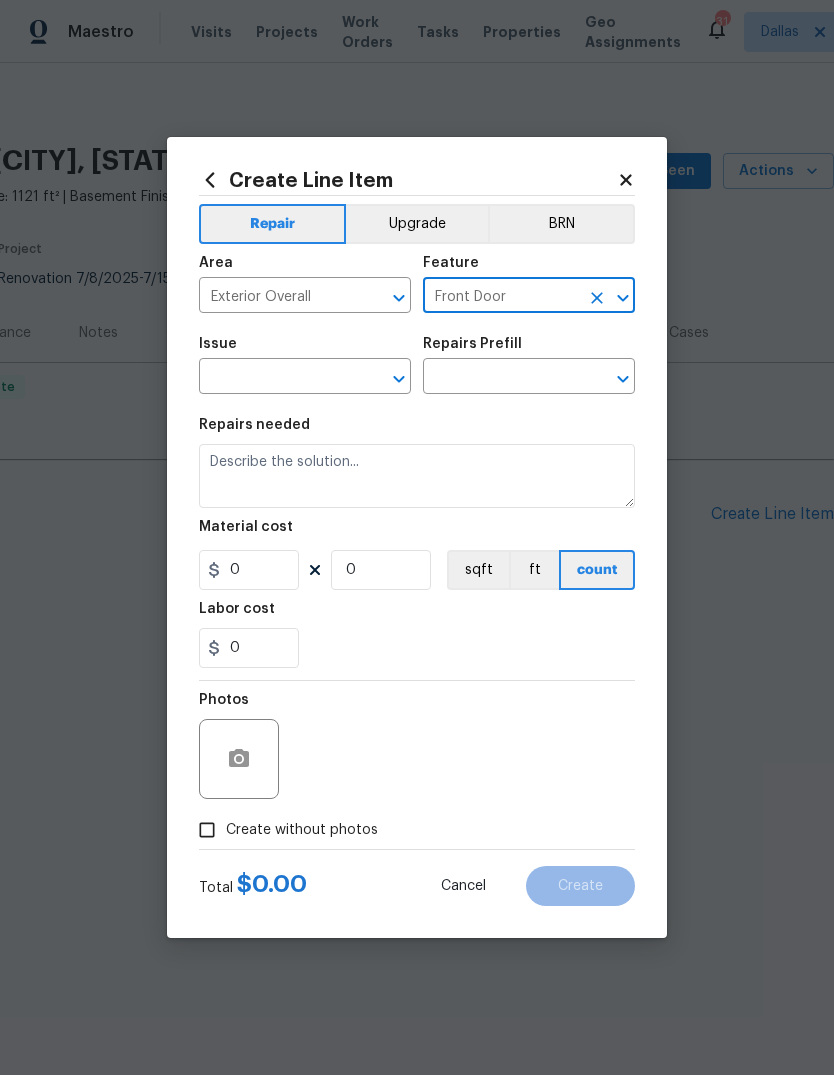 click on "​" at bounding box center (305, 378) 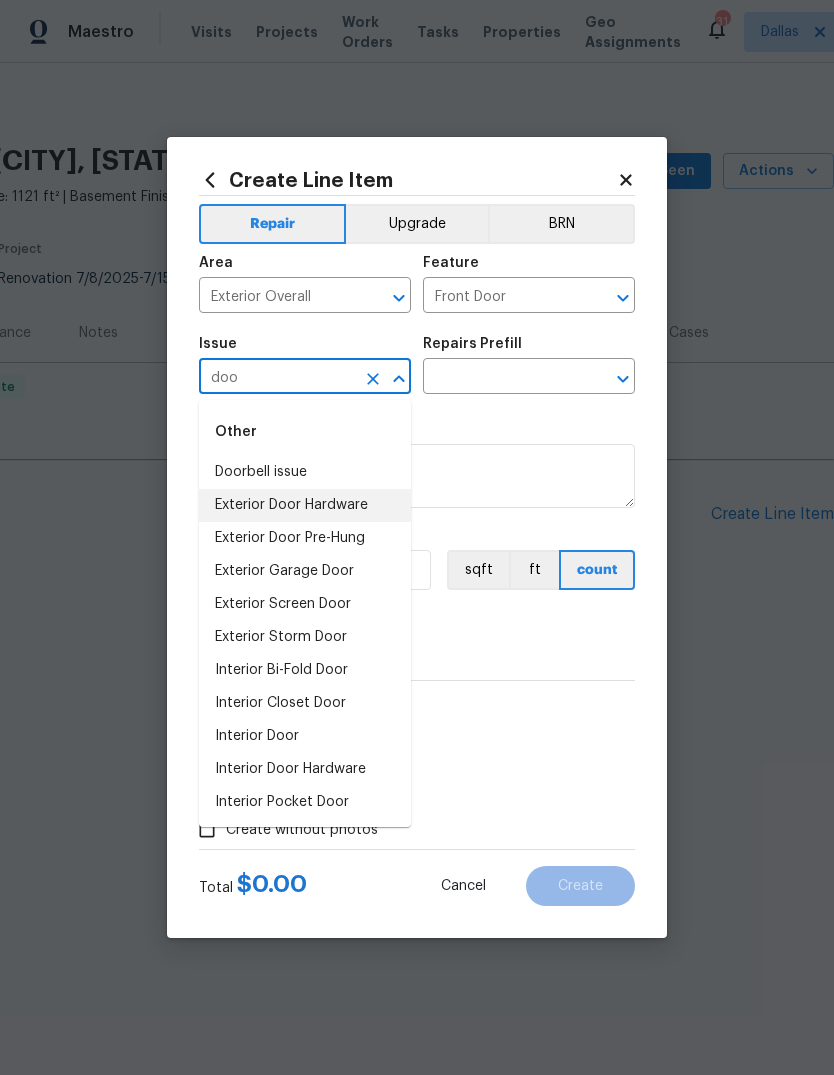 click on "Exterior Door Hardware" at bounding box center [305, 505] 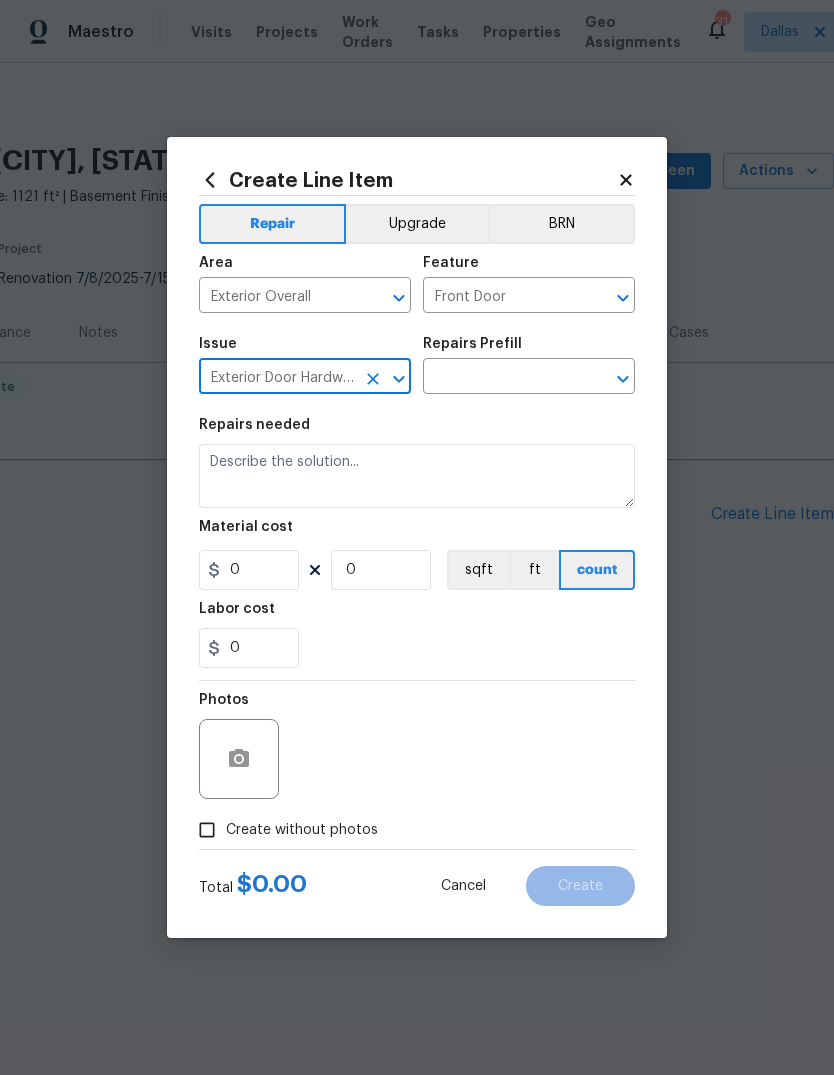 click at bounding box center [501, 378] 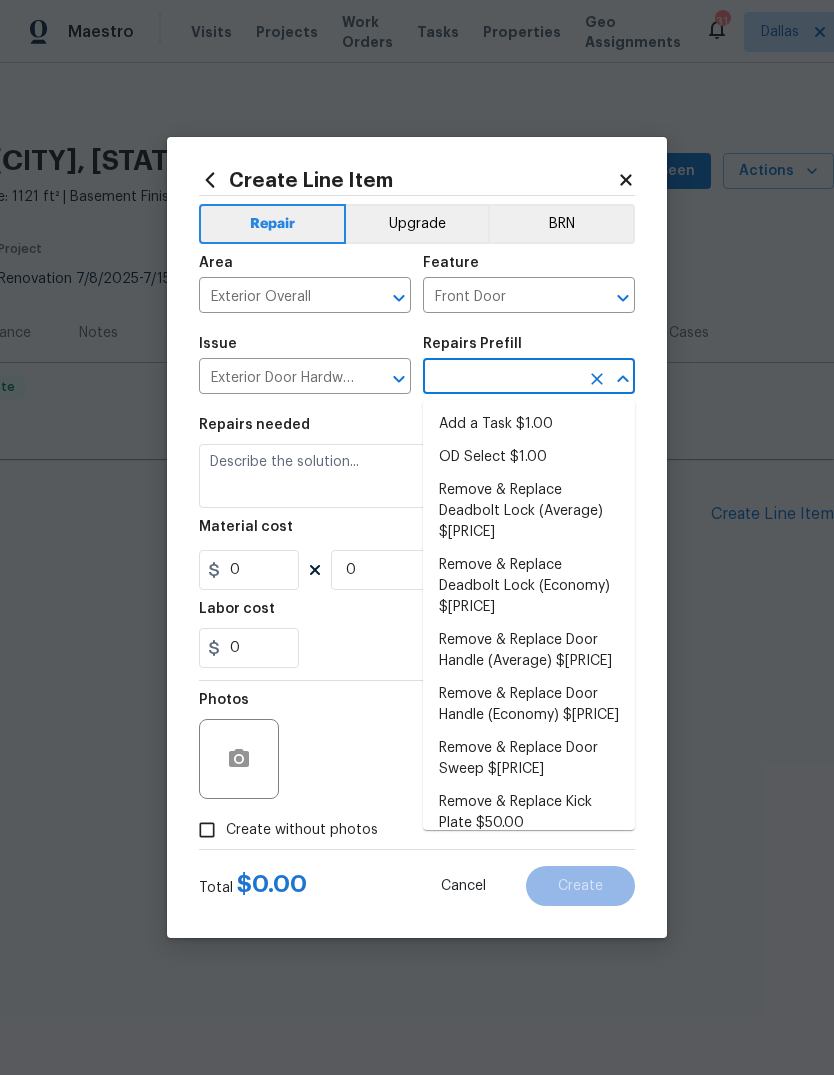 click on "Add a Task $1.00" at bounding box center [529, 424] 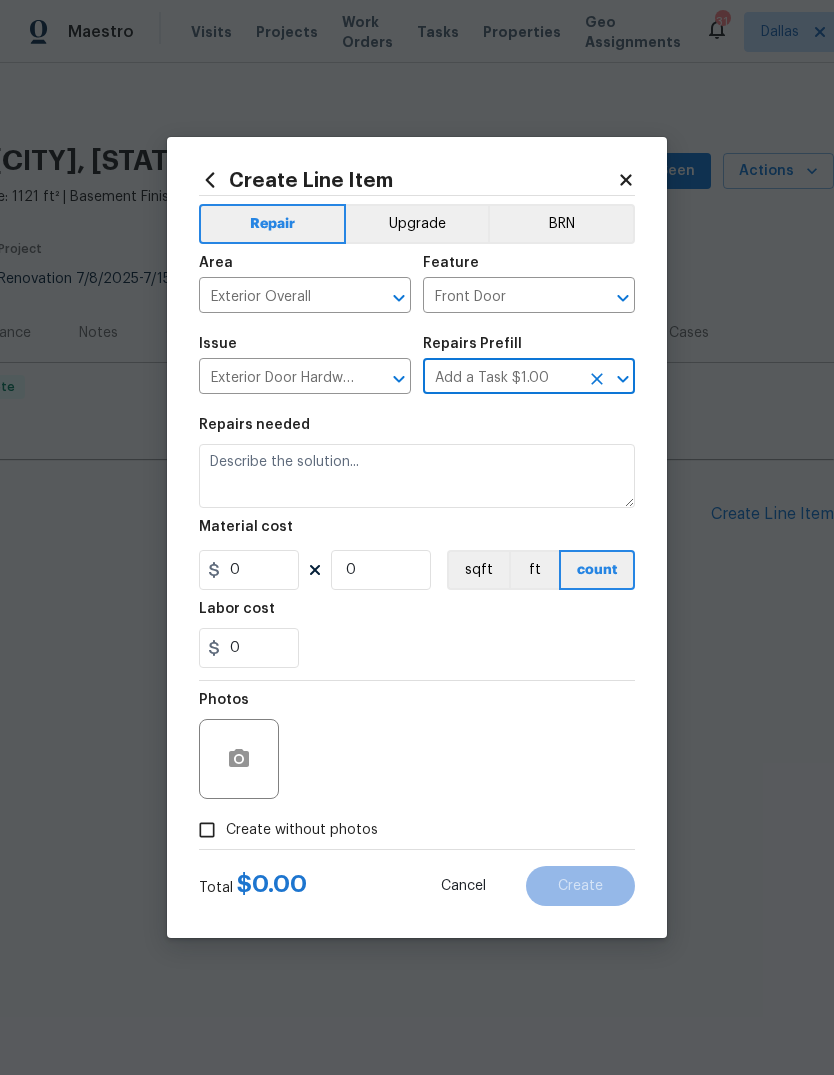 type on "Add a Task $1.00" 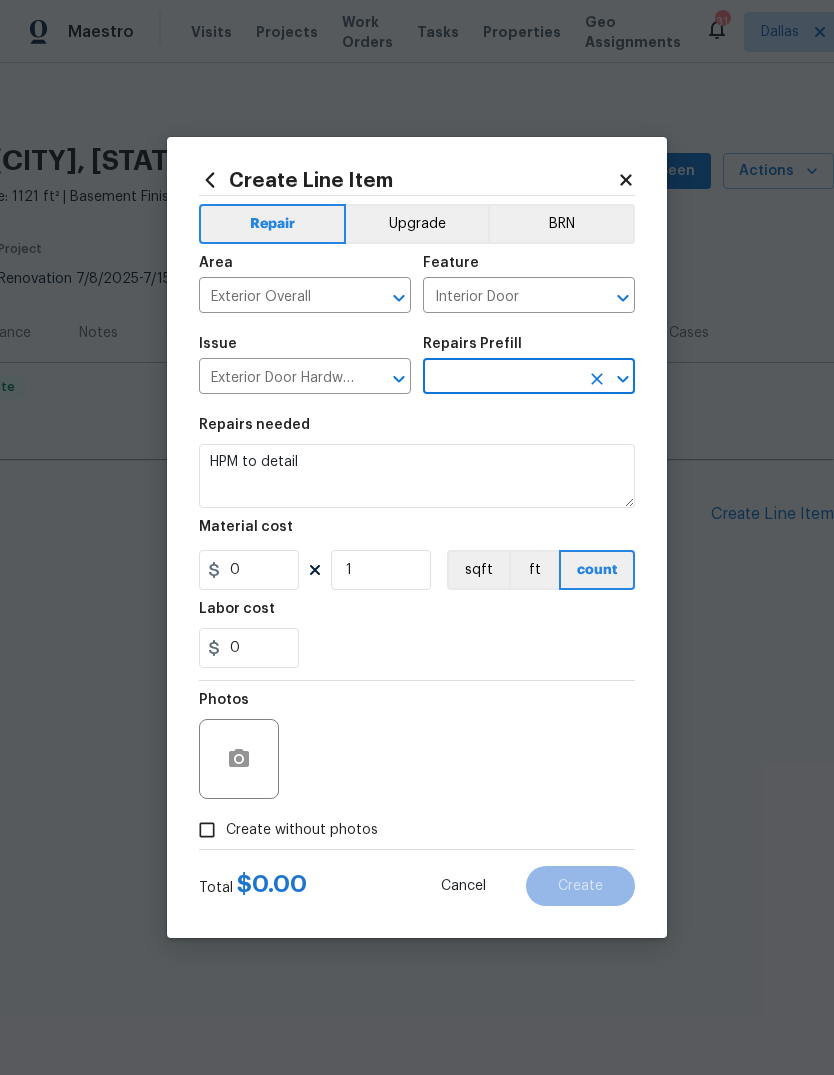 type on "Add a Task $1.00" 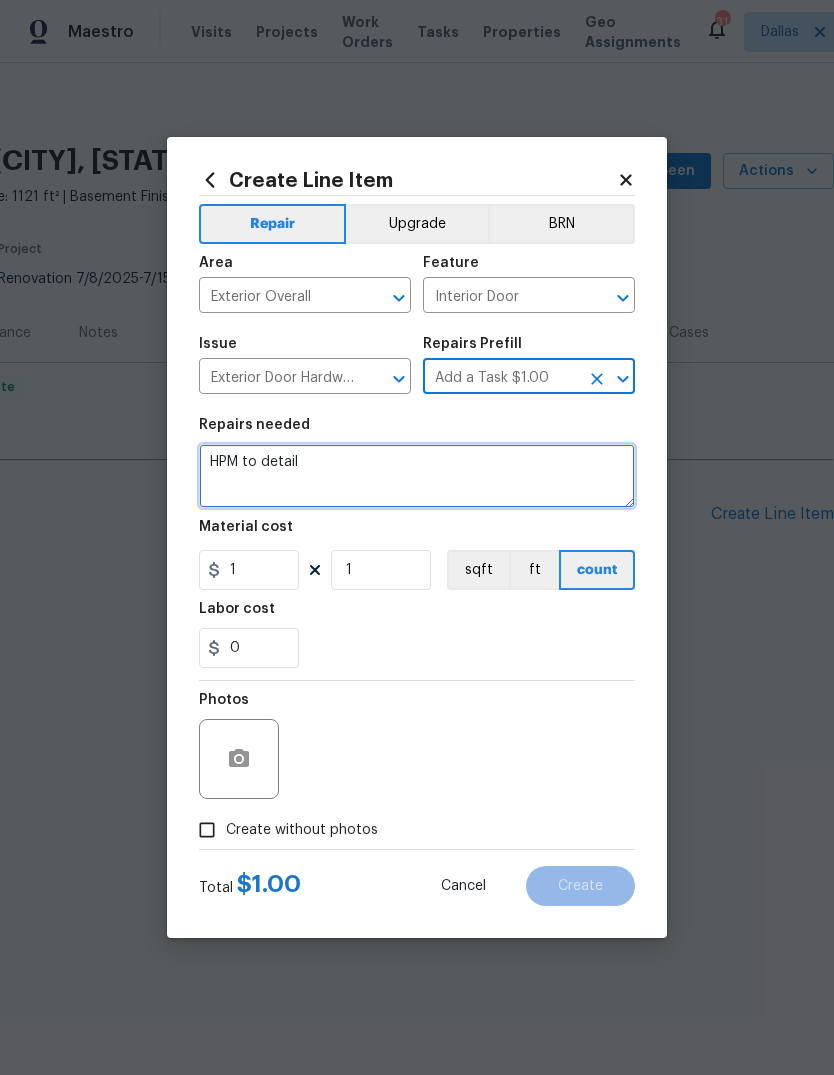 click on "HPM to detail" at bounding box center (417, 476) 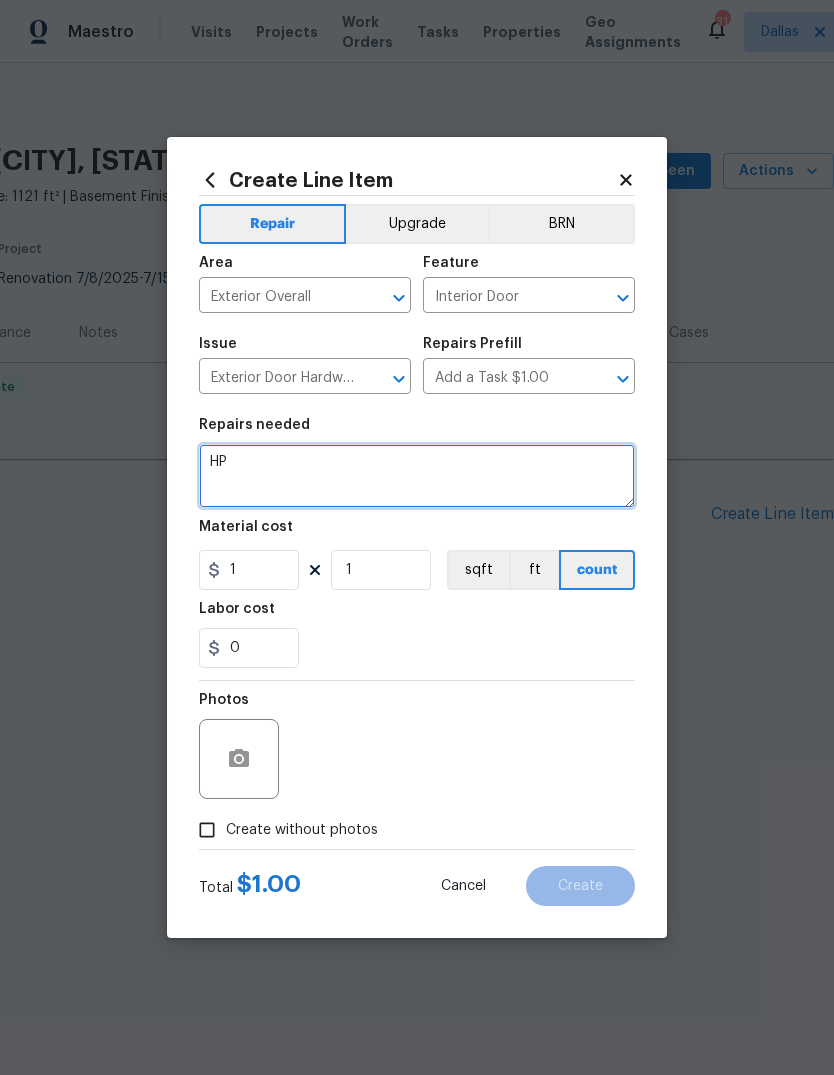 type on "H" 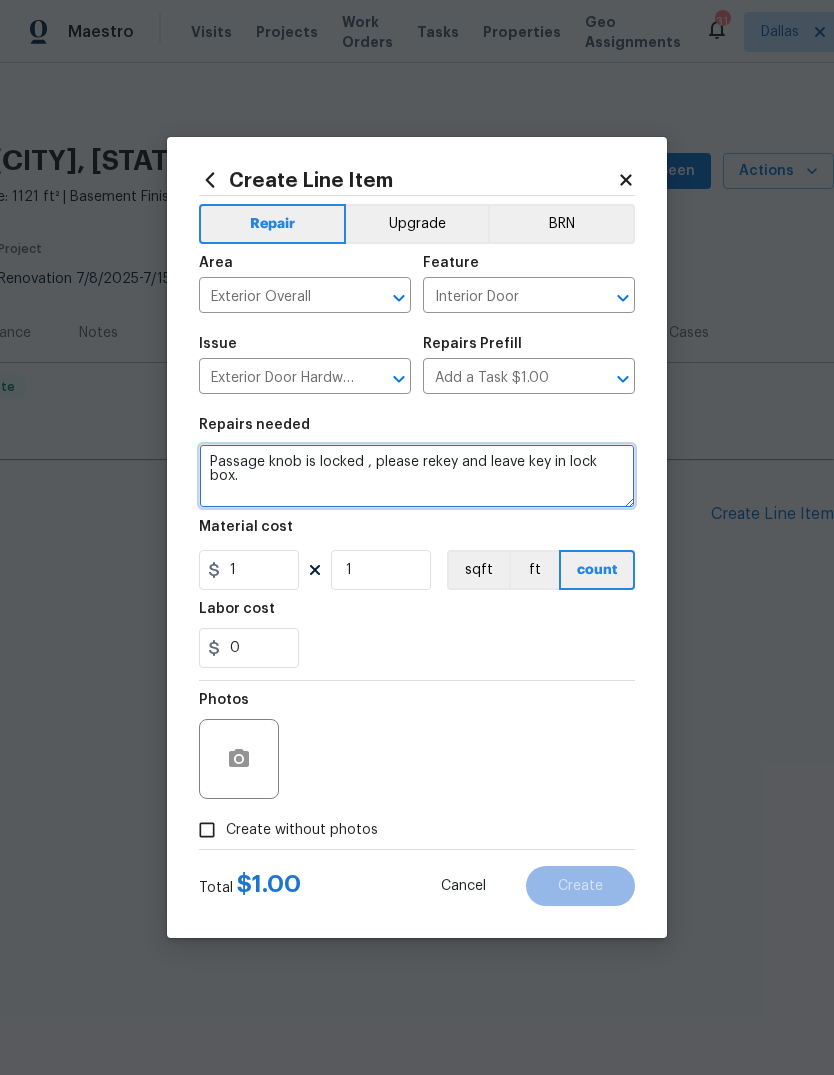type on "Passage knob is locked , please rekey and leave key in lock box." 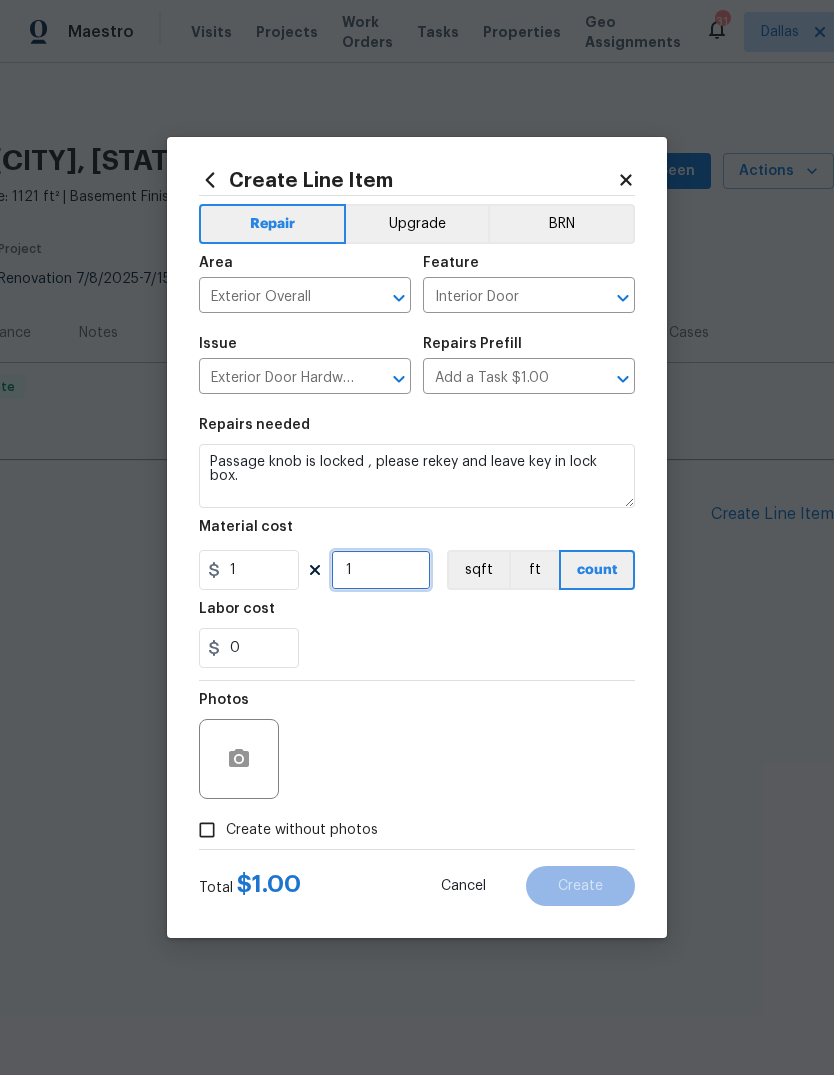 click on "1" at bounding box center [381, 570] 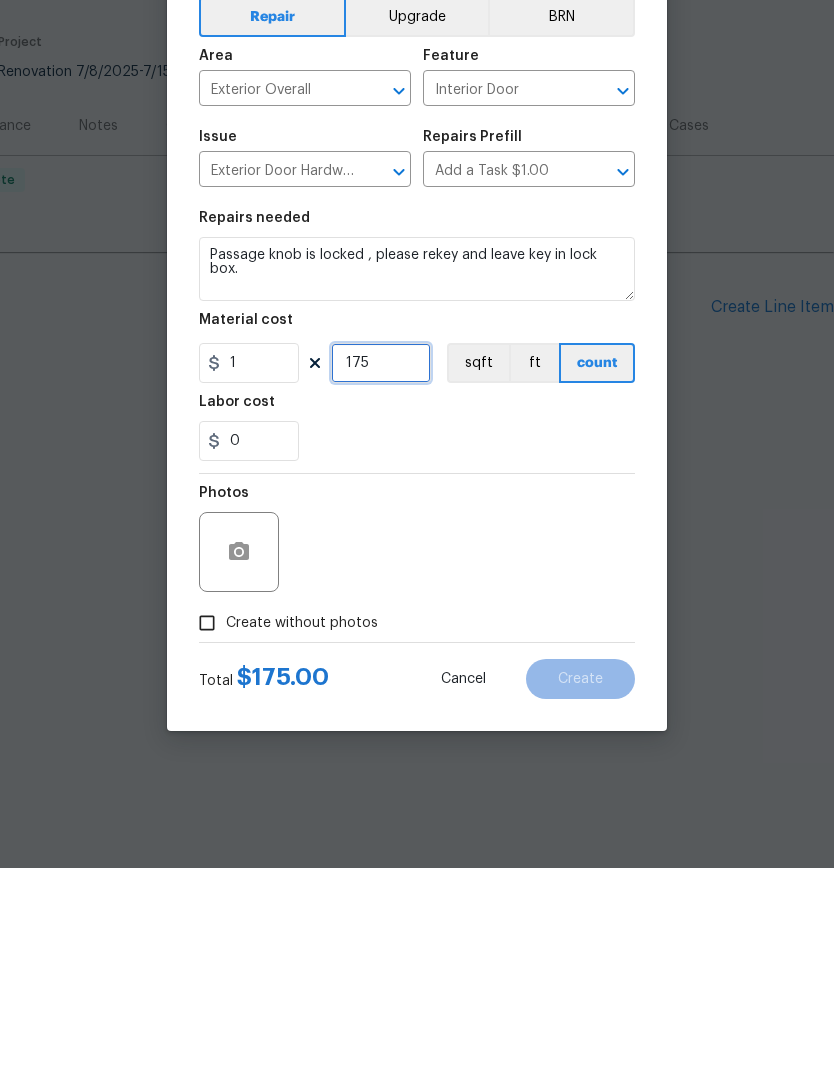 type on "175" 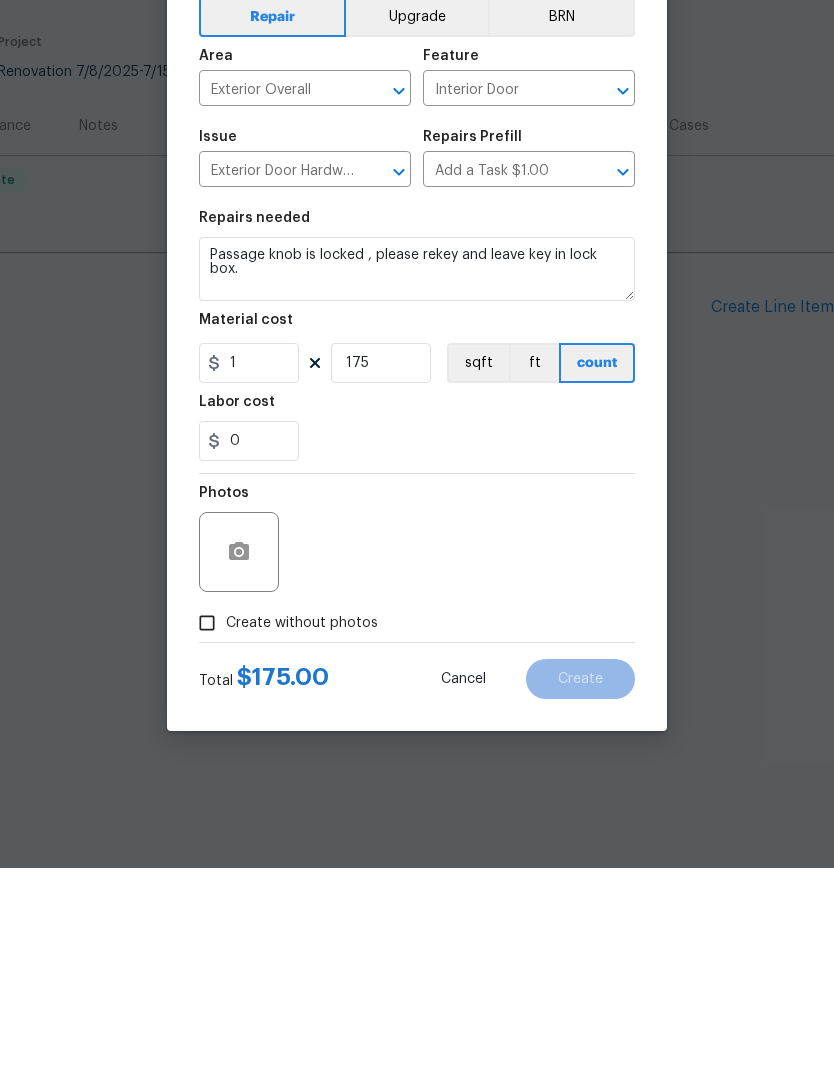 click on "Create without photos" at bounding box center [283, 830] 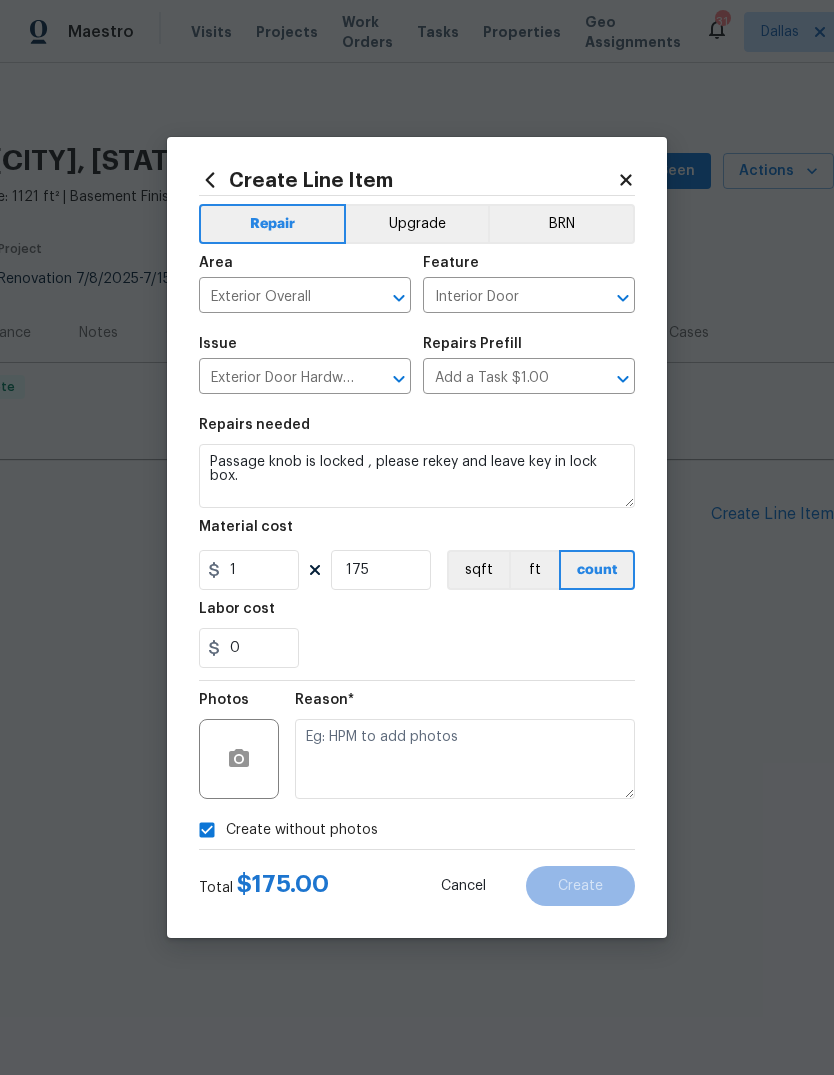 click on "Labor cost" at bounding box center (417, 615) 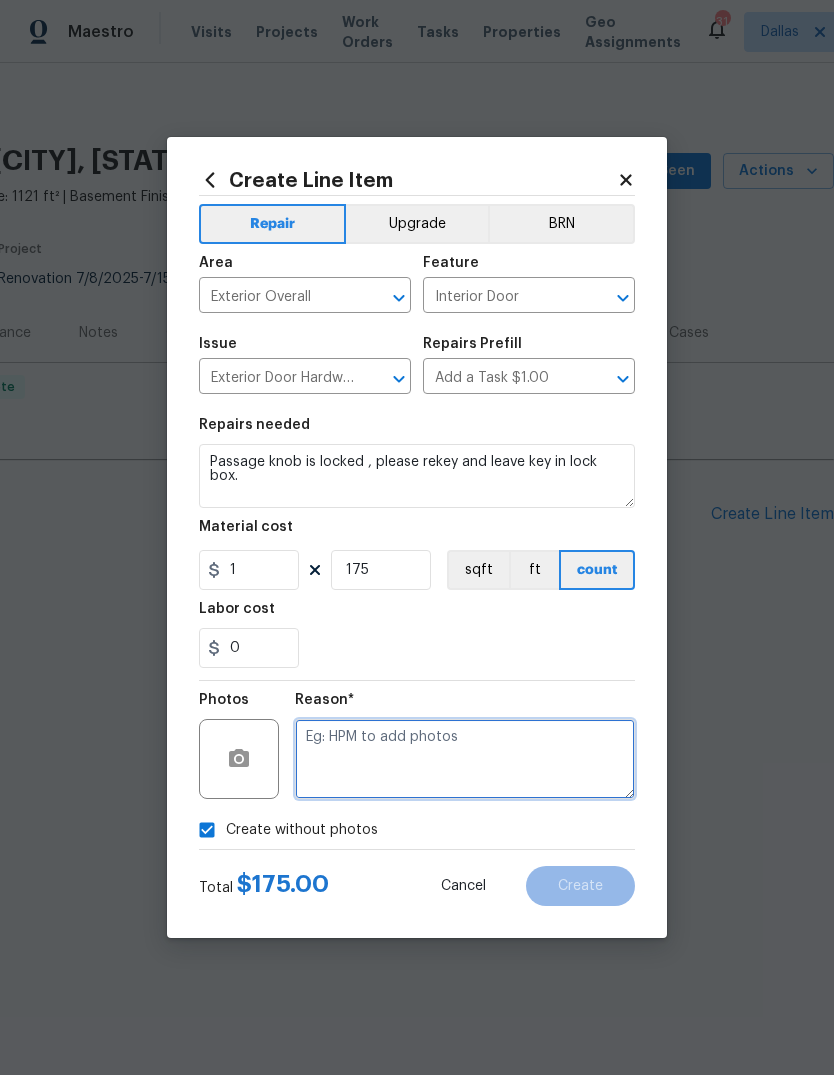 click at bounding box center [465, 759] 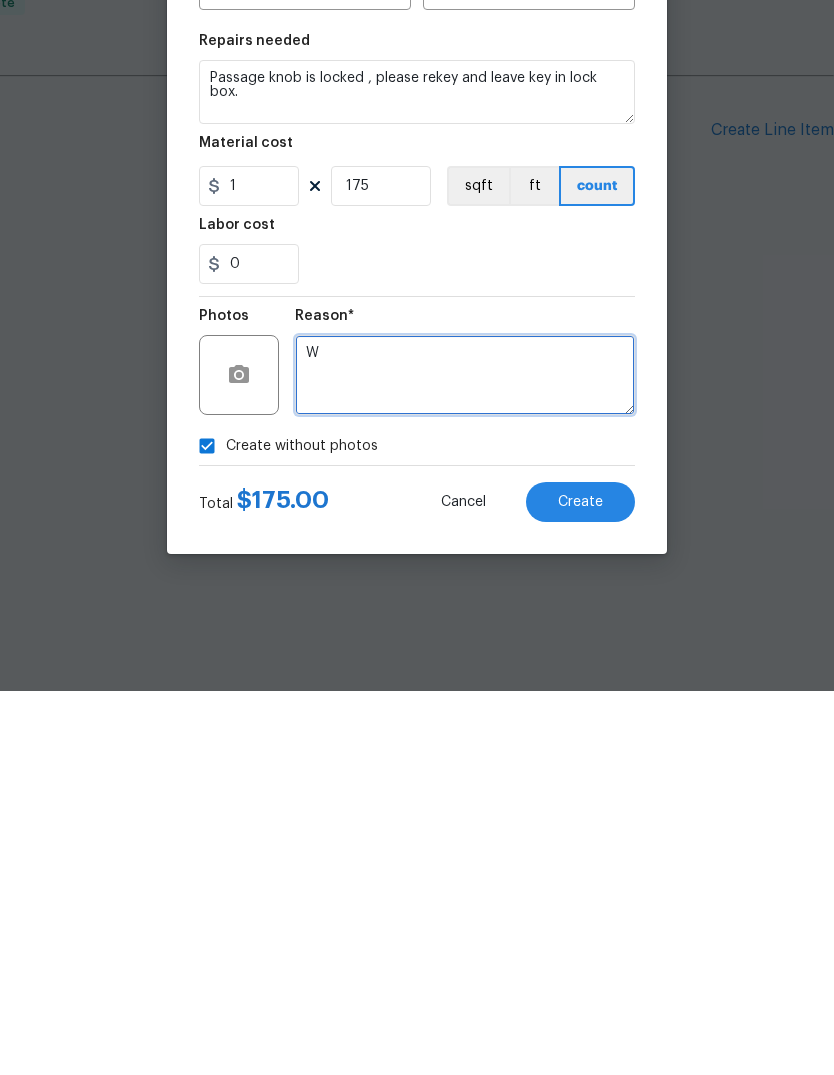 type on "W" 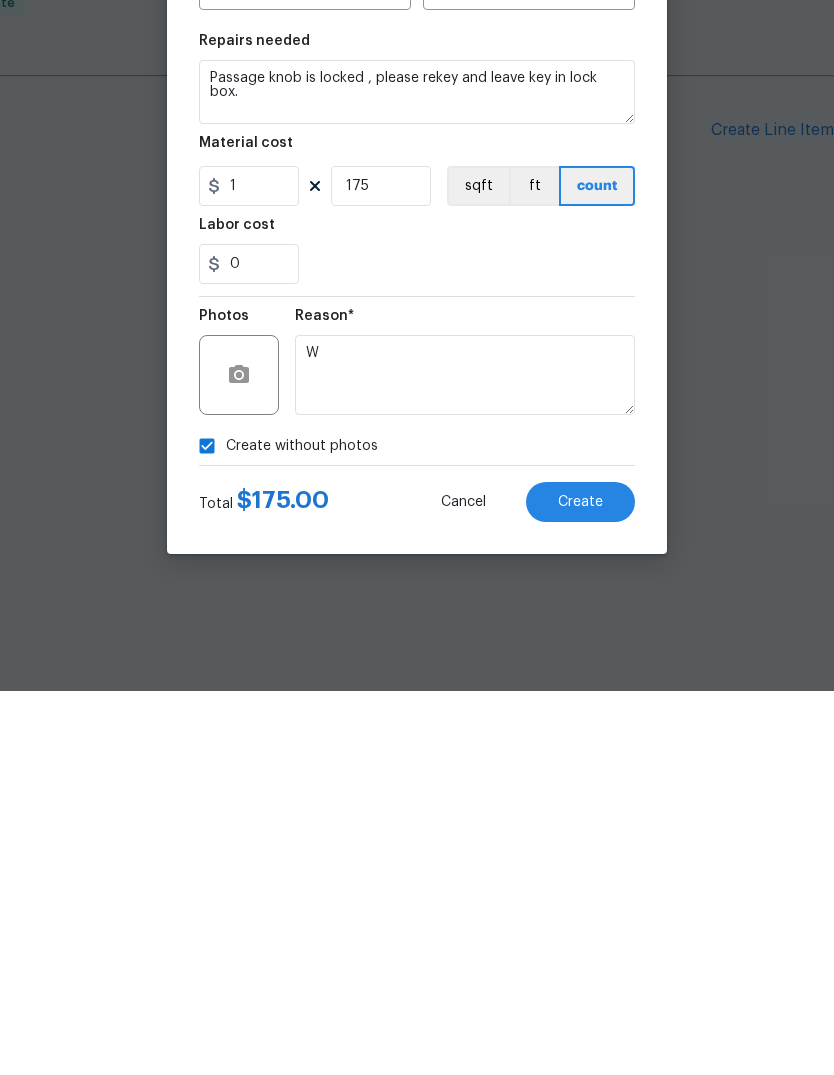 click on "Create" at bounding box center [580, 886] 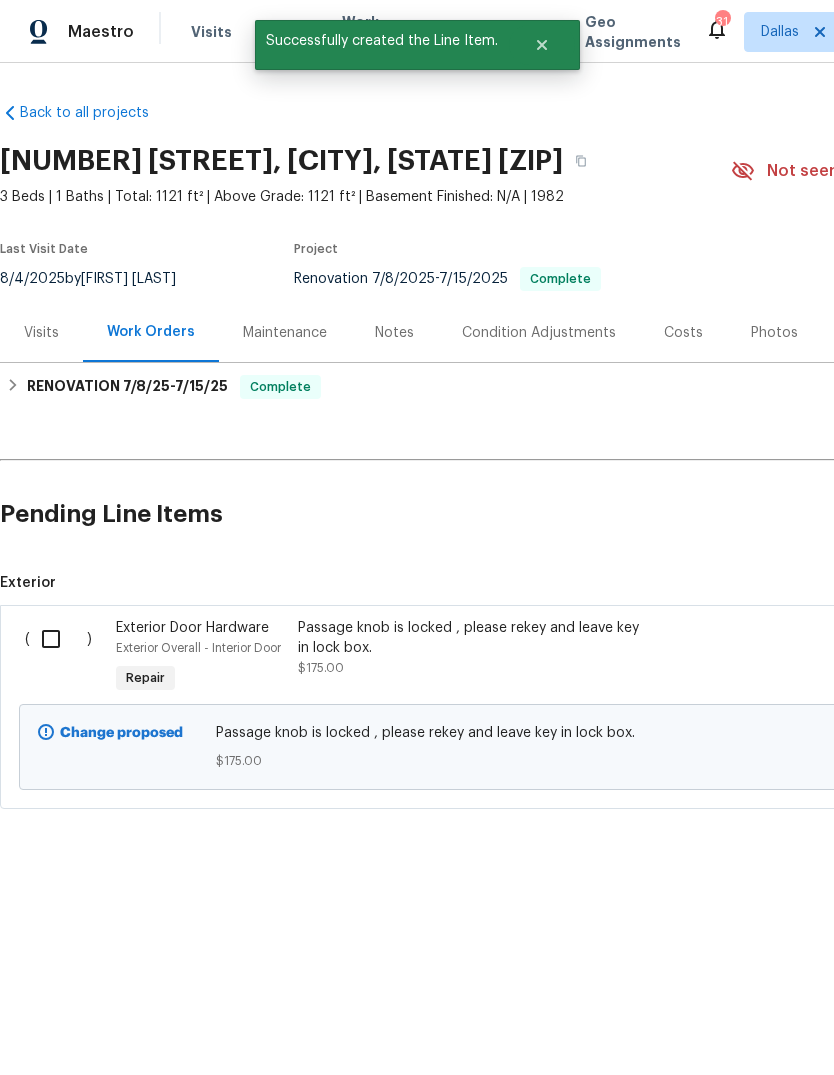 scroll, scrollTop: 0, scrollLeft: 0, axis: both 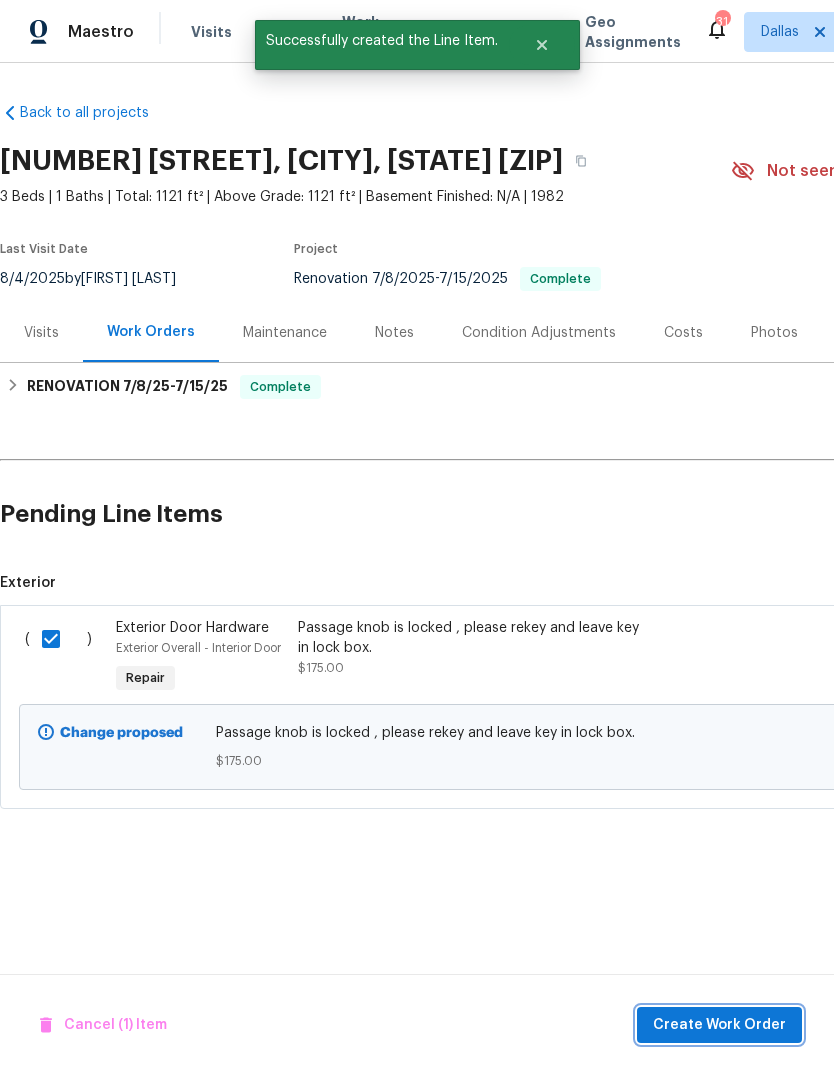 click on "Create Work Order" at bounding box center (719, 1025) 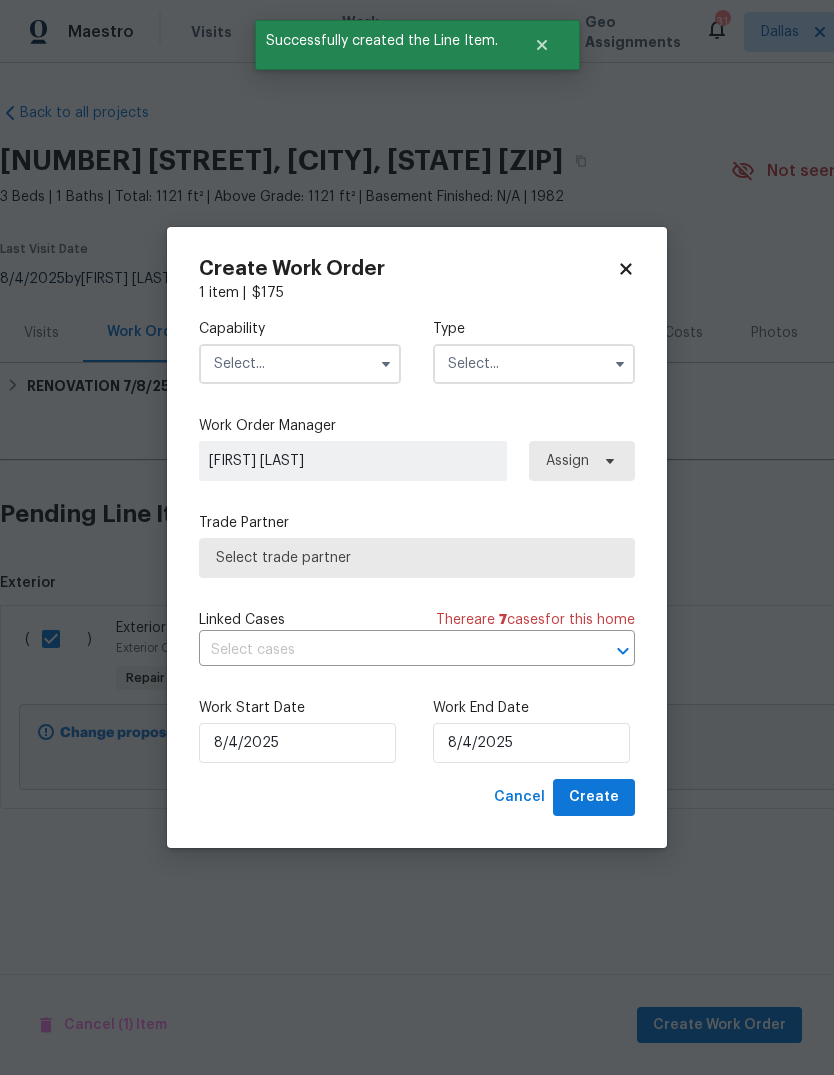 click at bounding box center (300, 364) 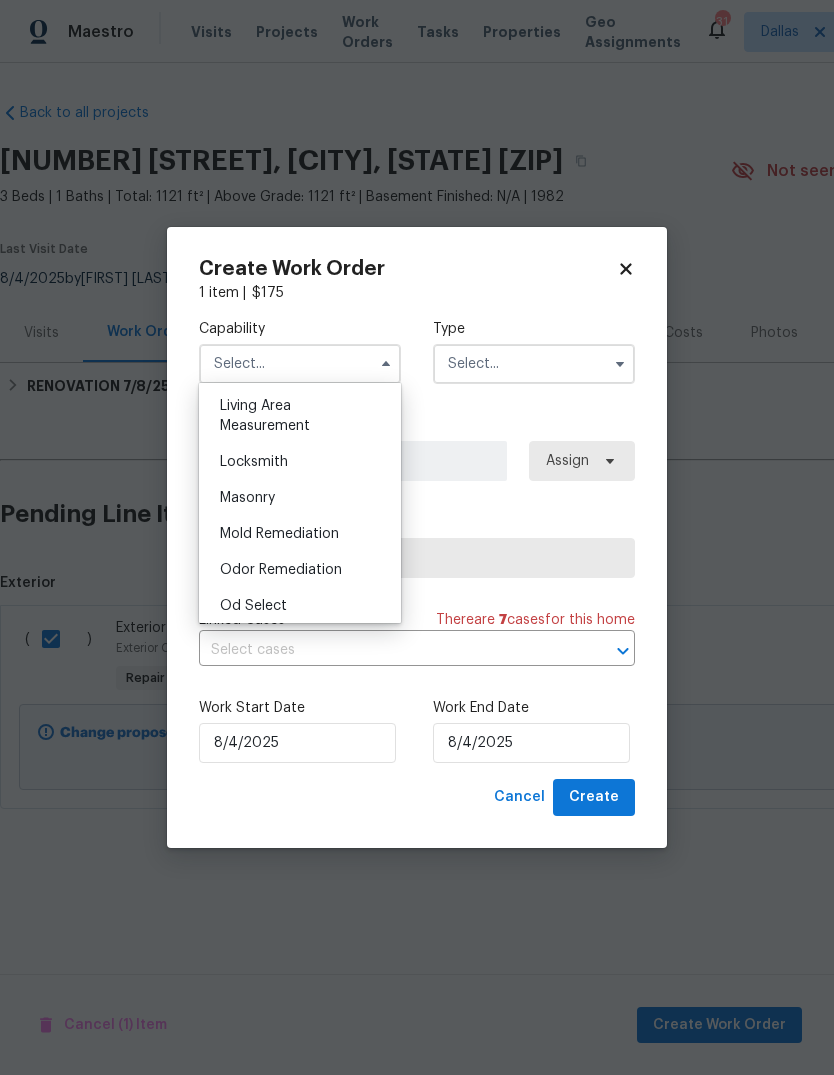 scroll, scrollTop: 1409, scrollLeft: 0, axis: vertical 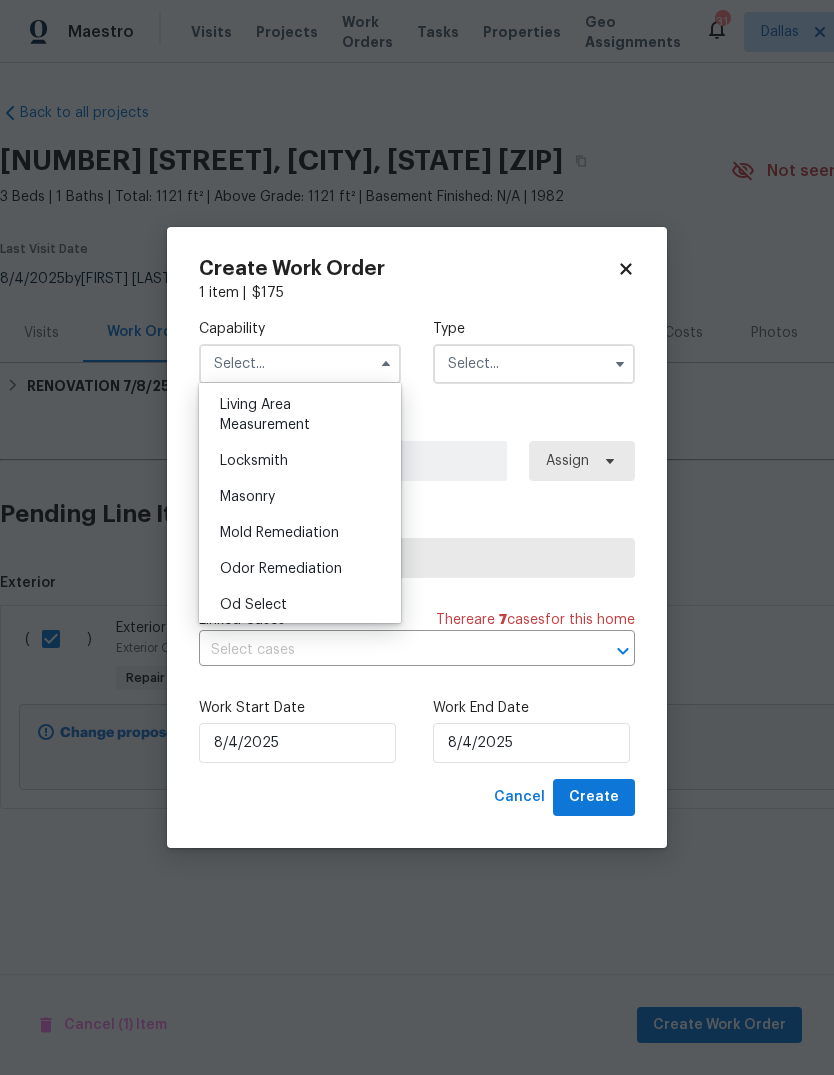 click on "Locksmith" at bounding box center [300, 461] 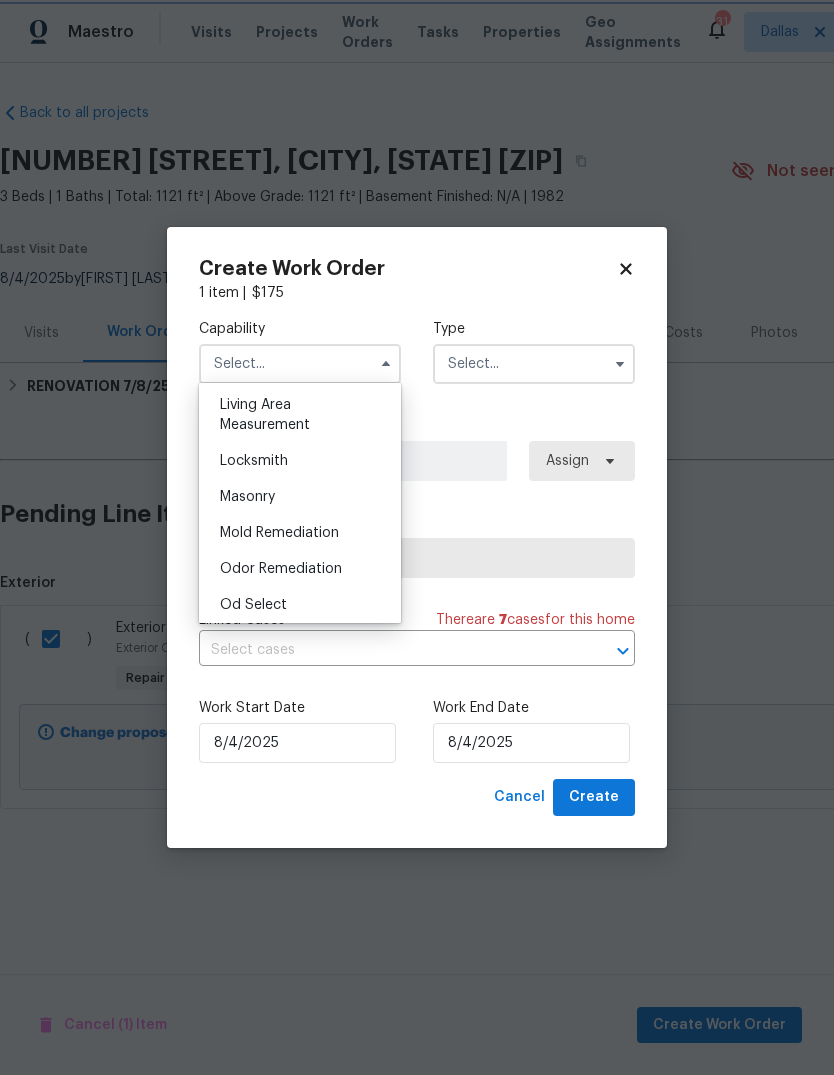 type on "Locksmith" 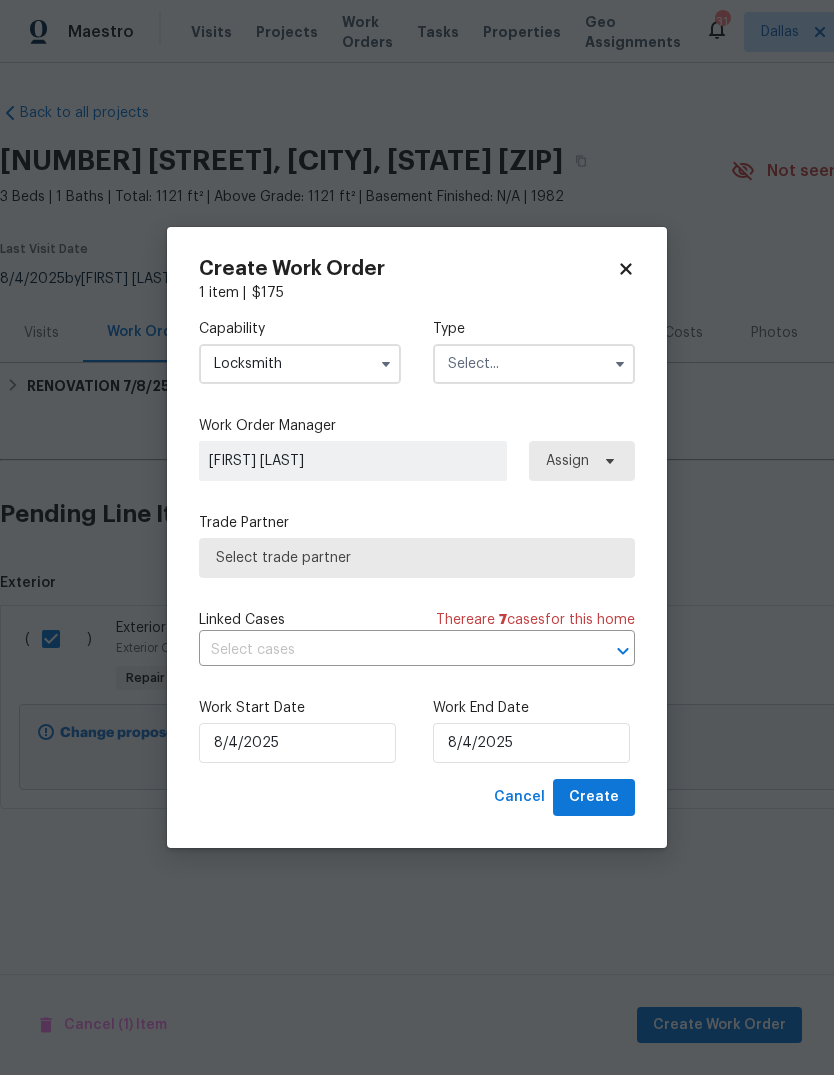 click at bounding box center [534, 364] 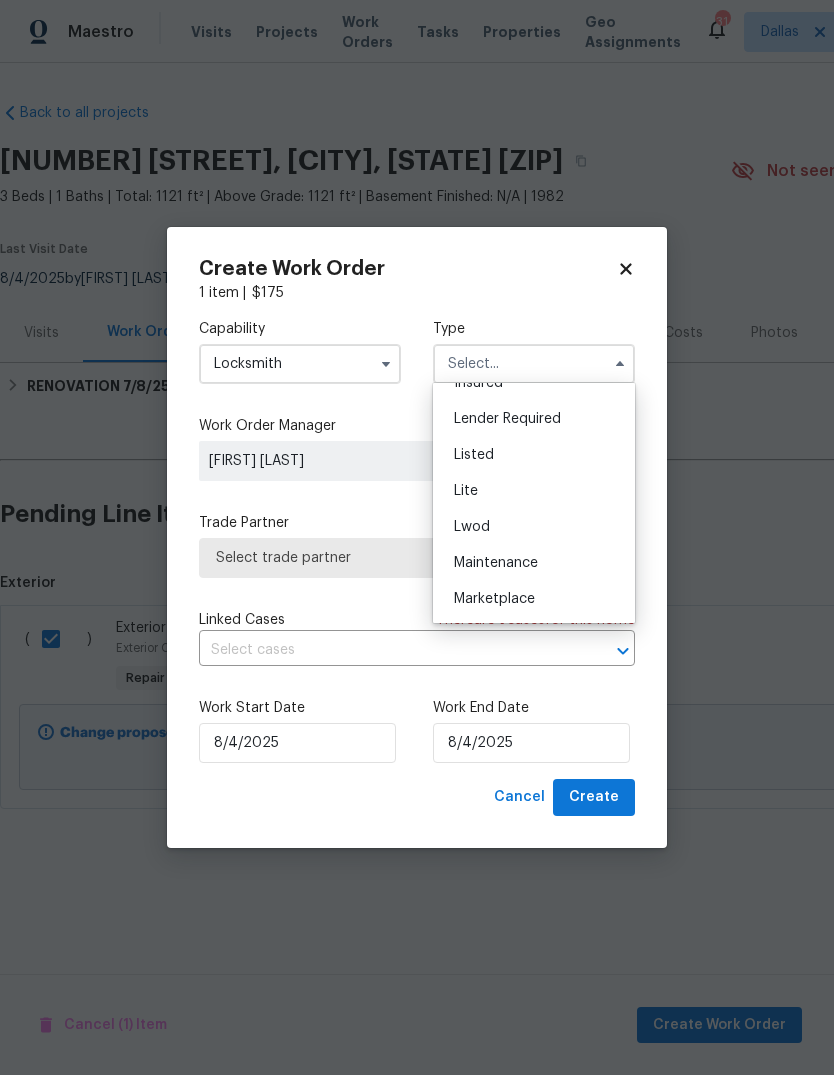 scroll, scrollTop: 169, scrollLeft: 0, axis: vertical 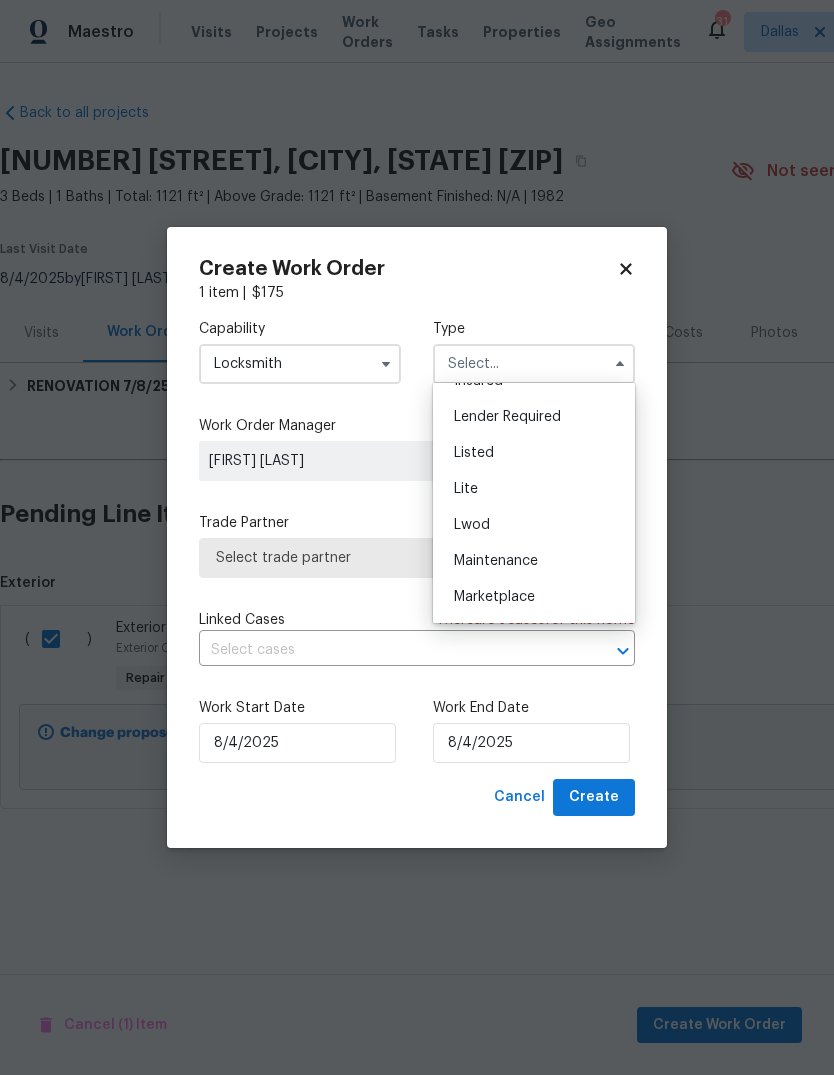 click on "Listed" at bounding box center [534, 453] 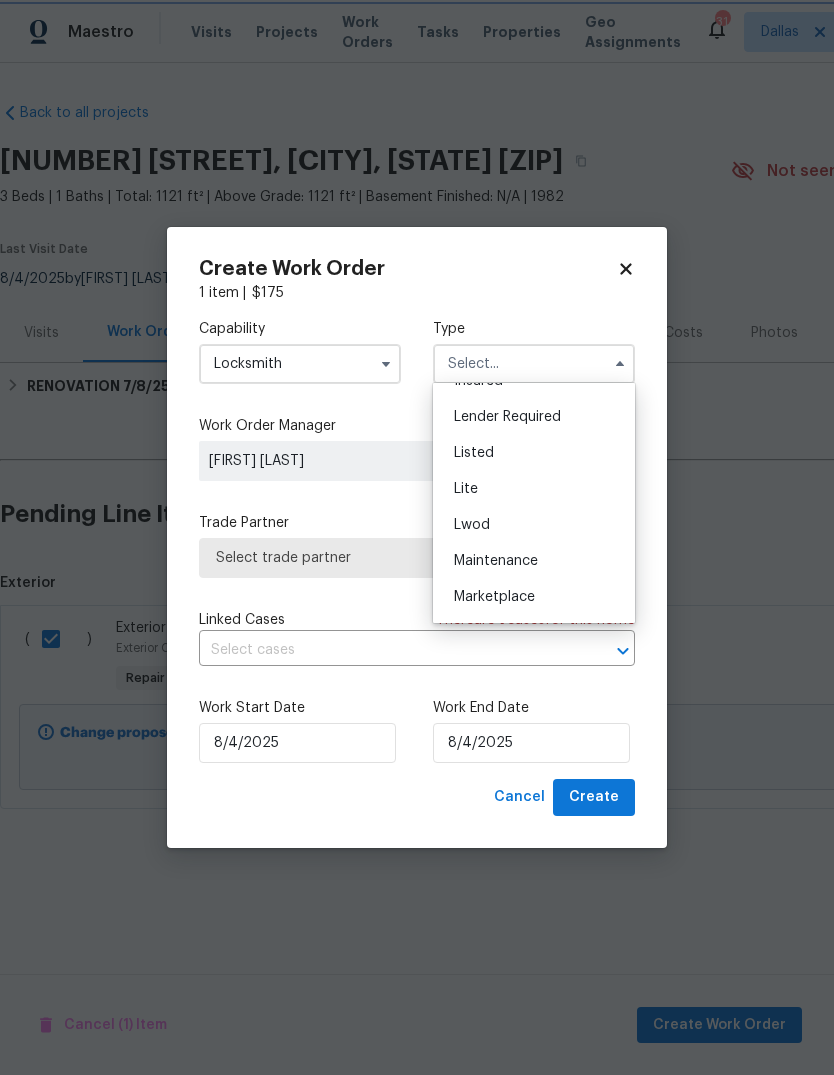 type on "Listed" 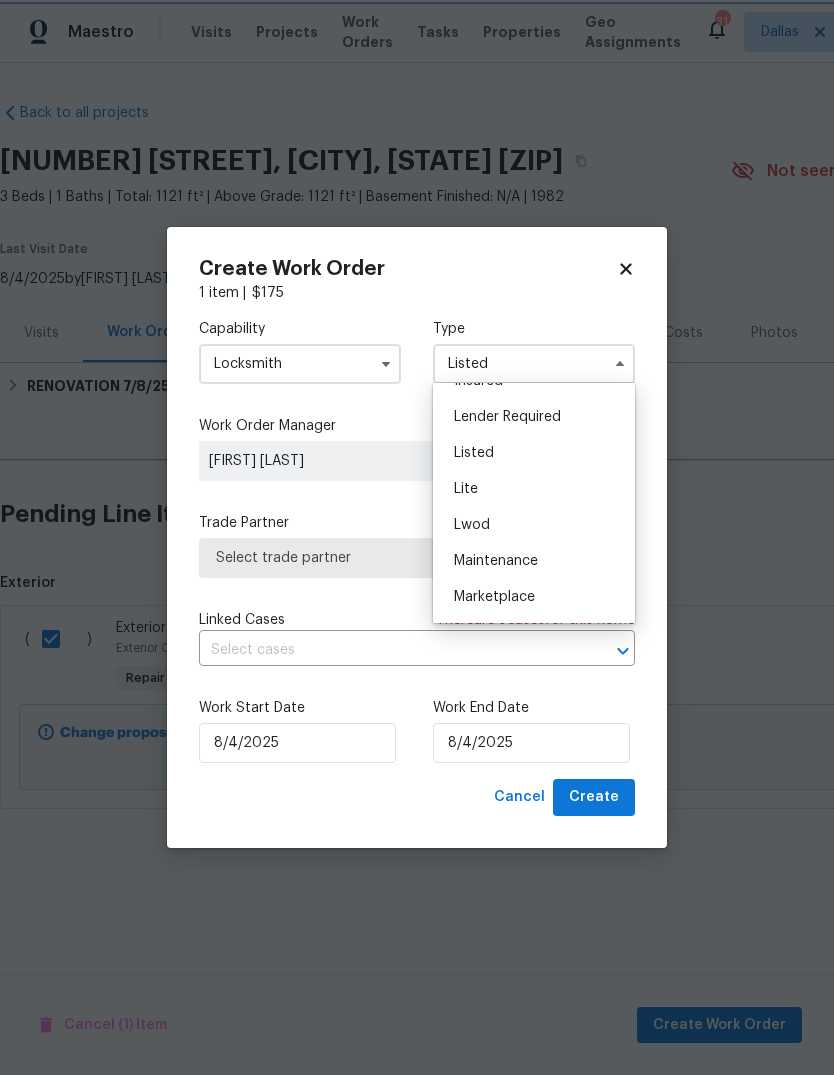 scroll, scrollTop: 0, scrollLeft: 0, axis: both 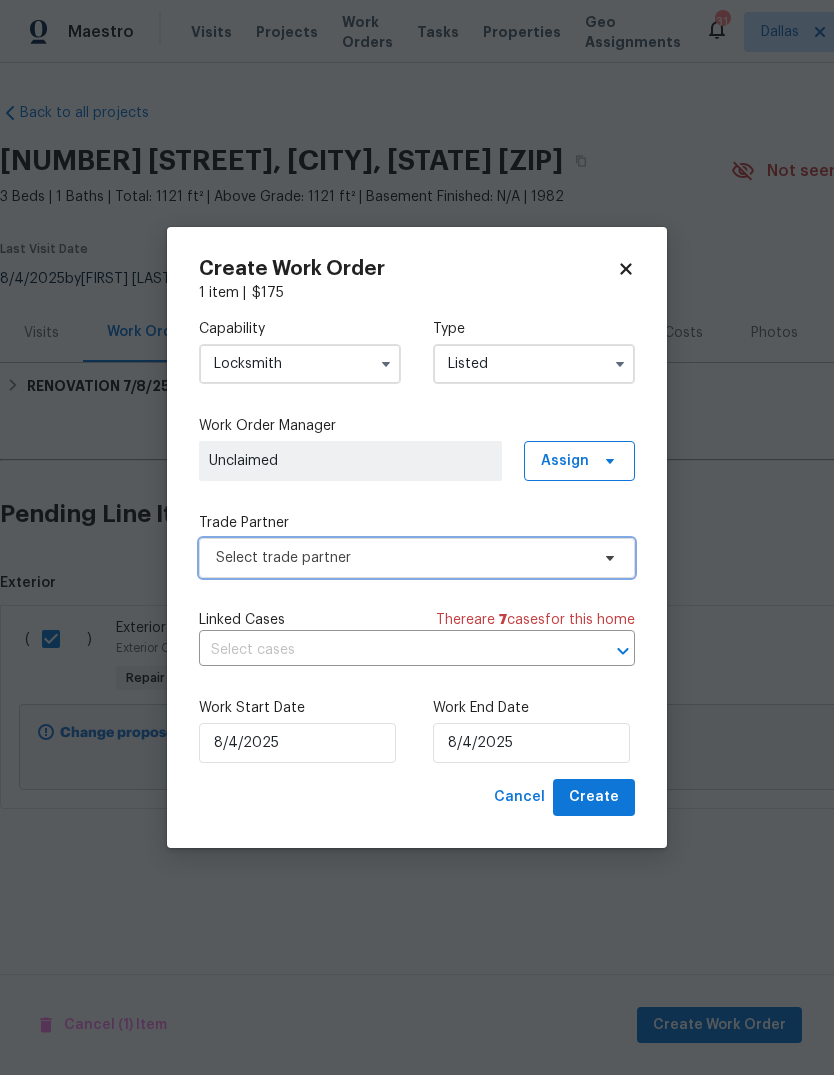 click on "Select trade partner" at bounding box center (402, 558) 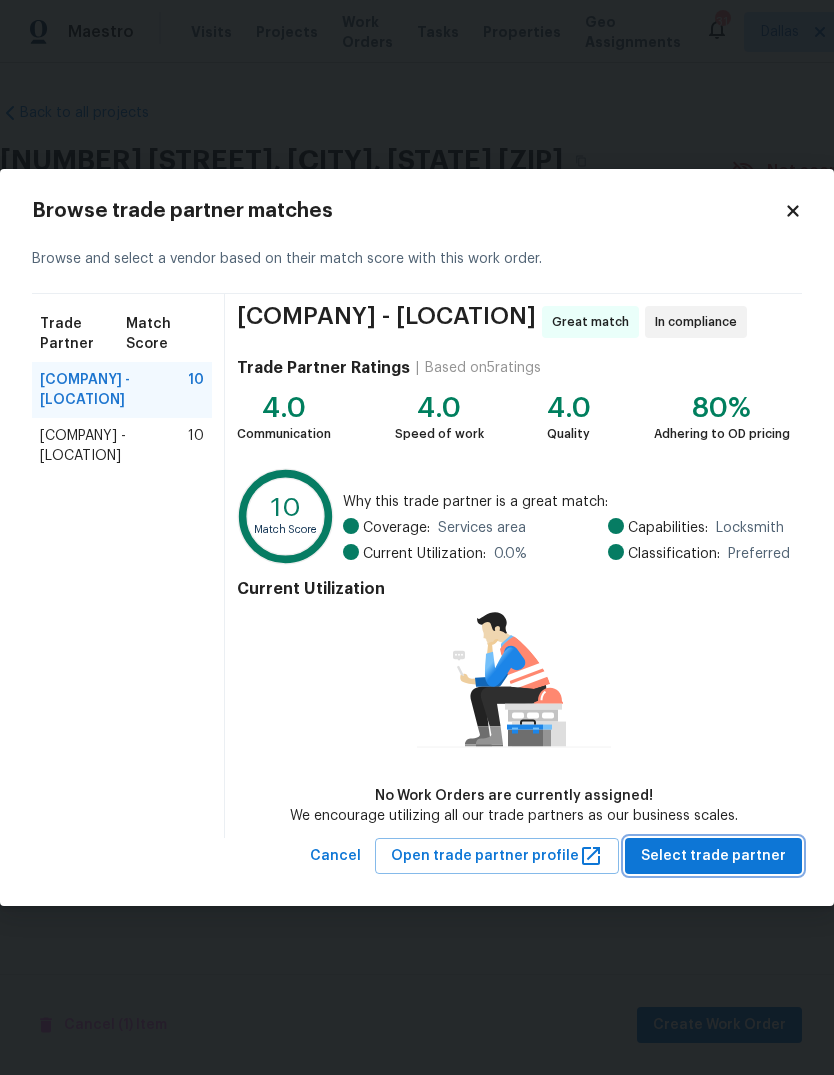 click on "Select trade partner" at bounding box center (713, 856) 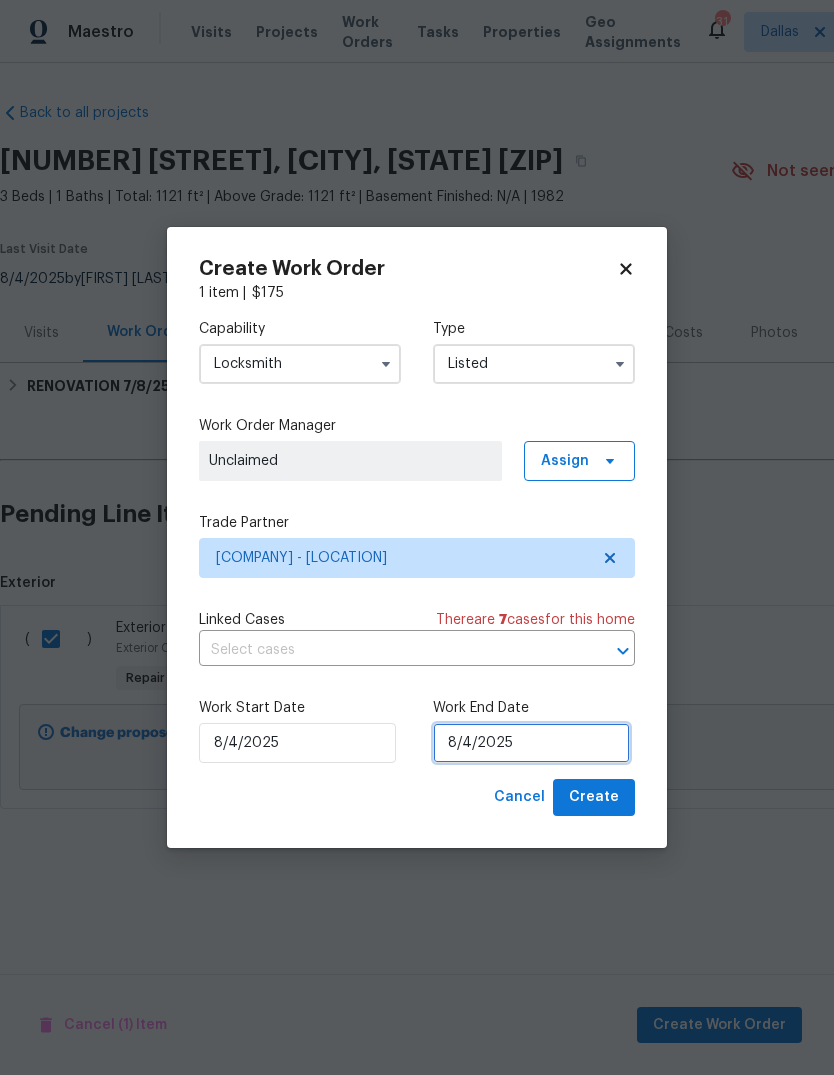 click on "8/4/2025" at bounding box center (531, 743) 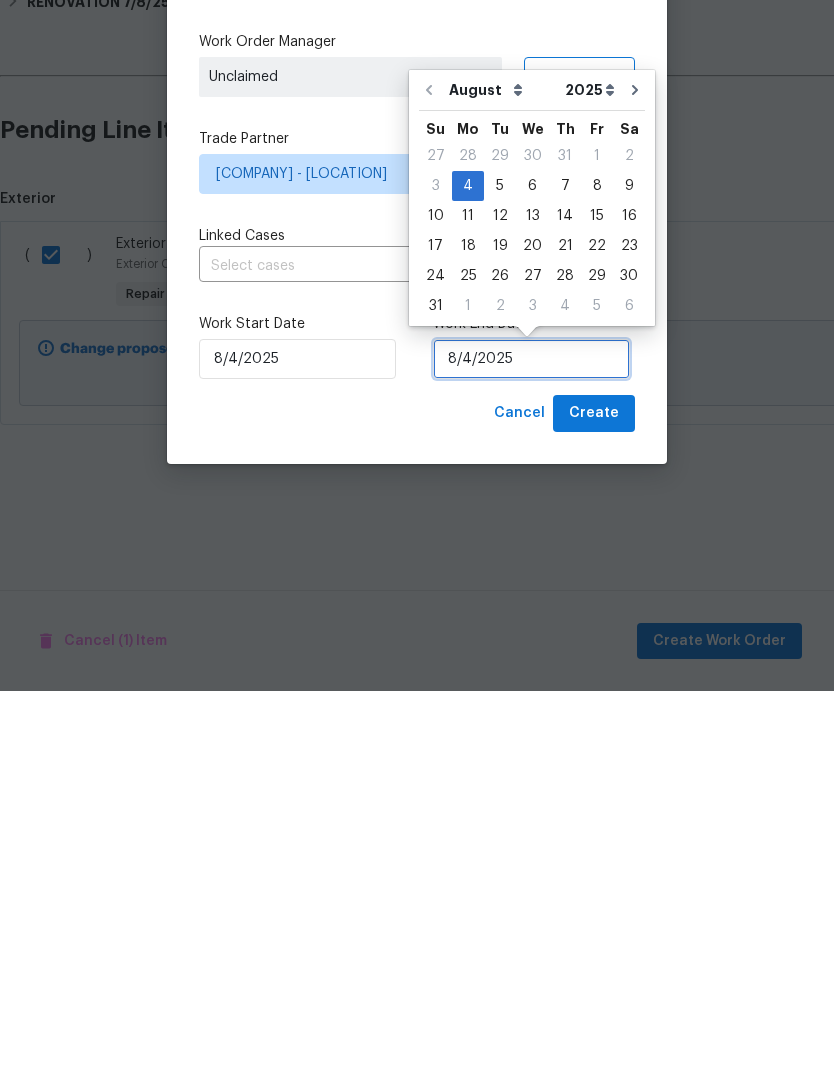 scroll, scrollTop: 0, scrollLeft: 0, axis: both 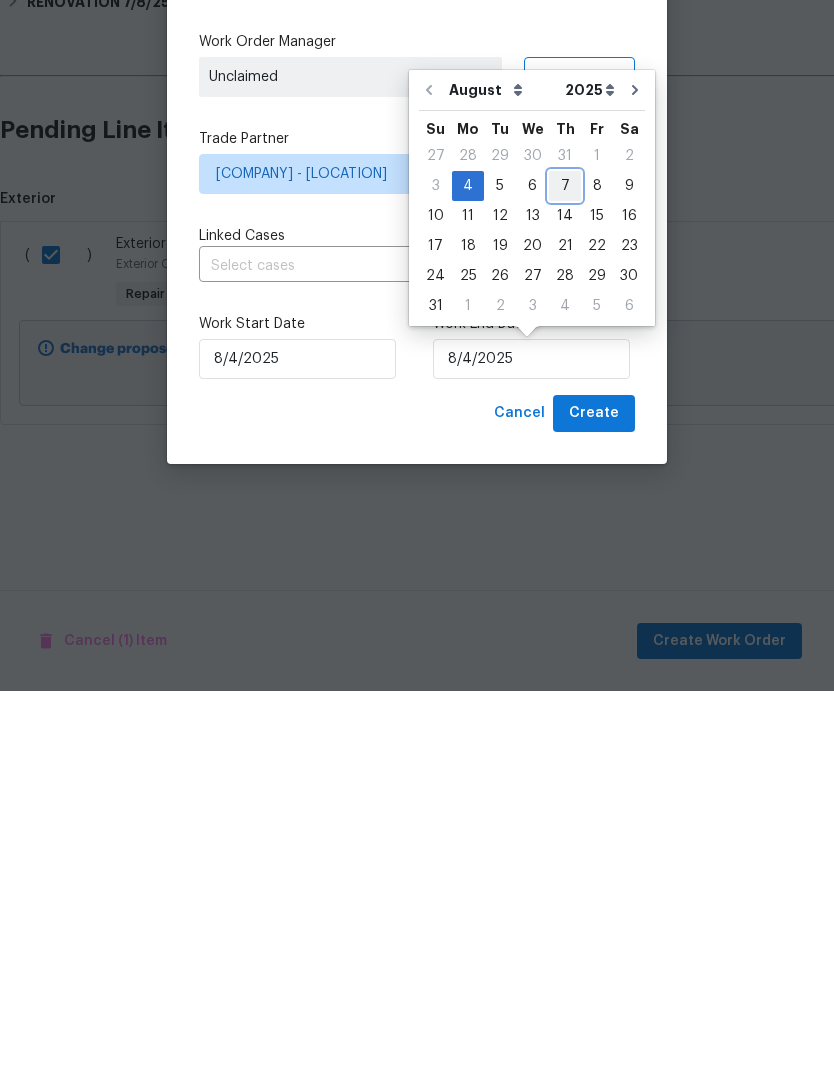 click on "7" at bounding box center [565, 570] 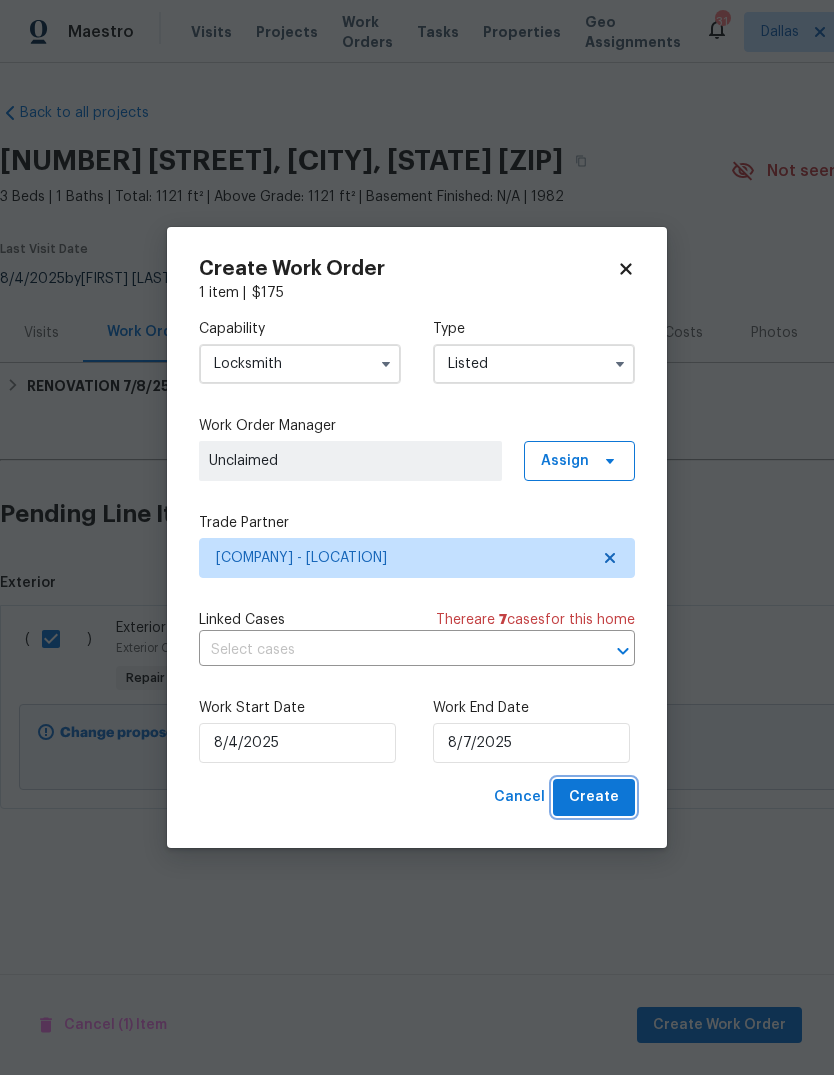 click on "Create" at bounding box center (594, 797) 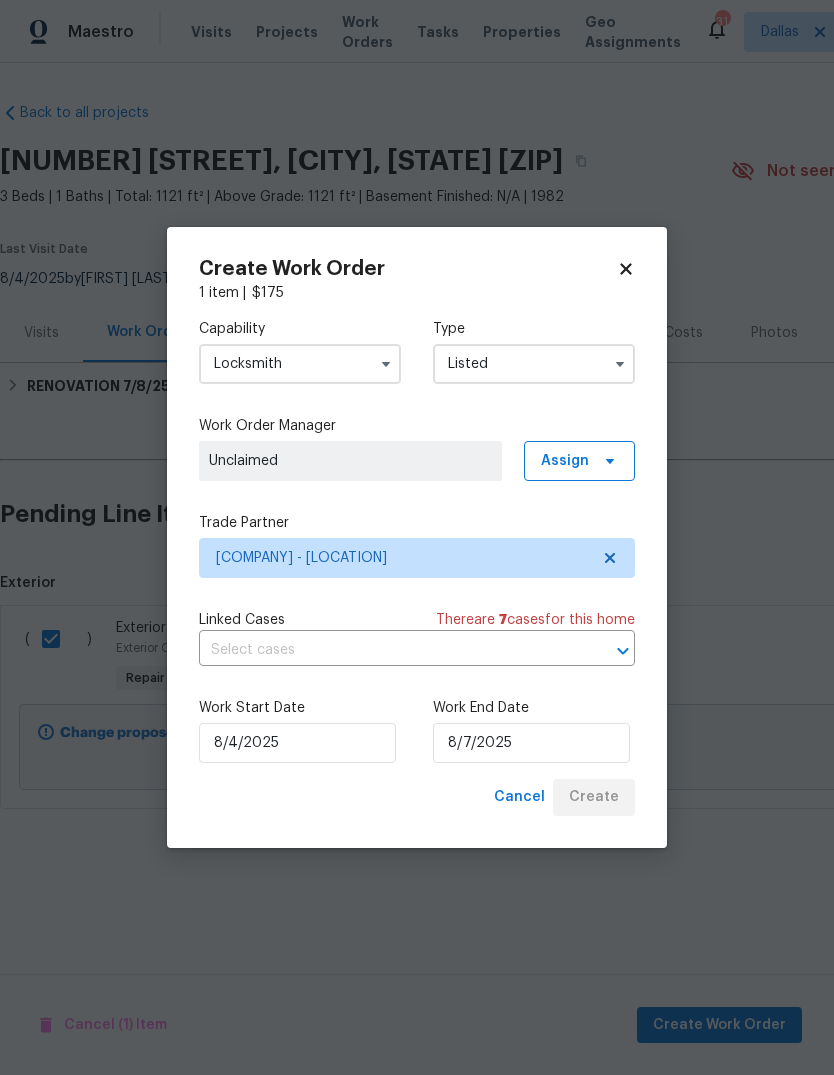 checkbox on "false" 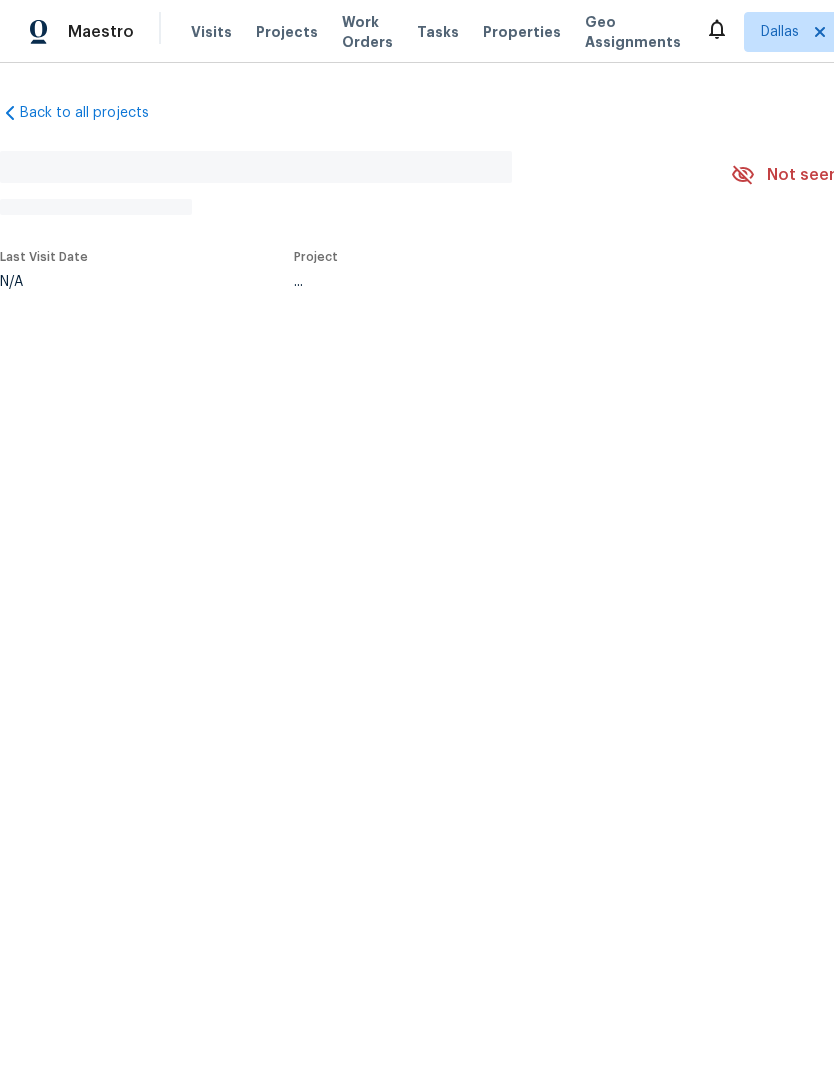 scroll, scrollTop: 0, scrollLeft: 0, axis: both 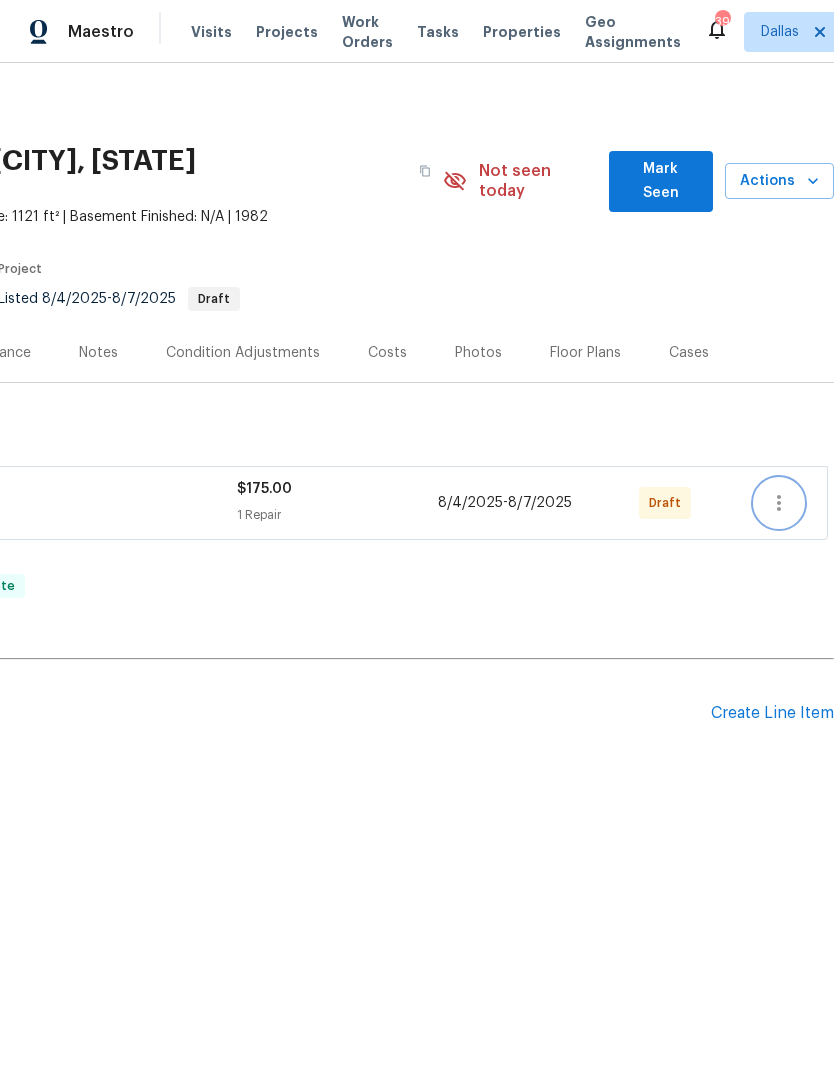click 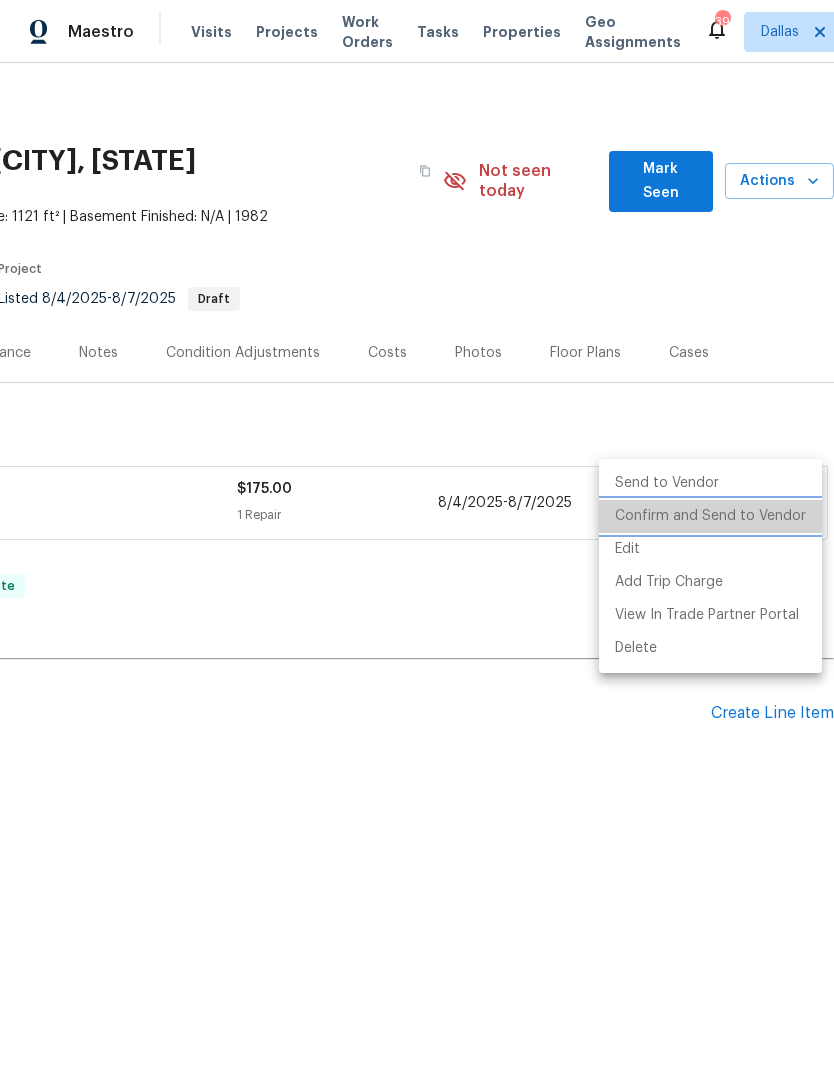 click on "Confirm and Send to Vendor" at bounding box center [710, 516] 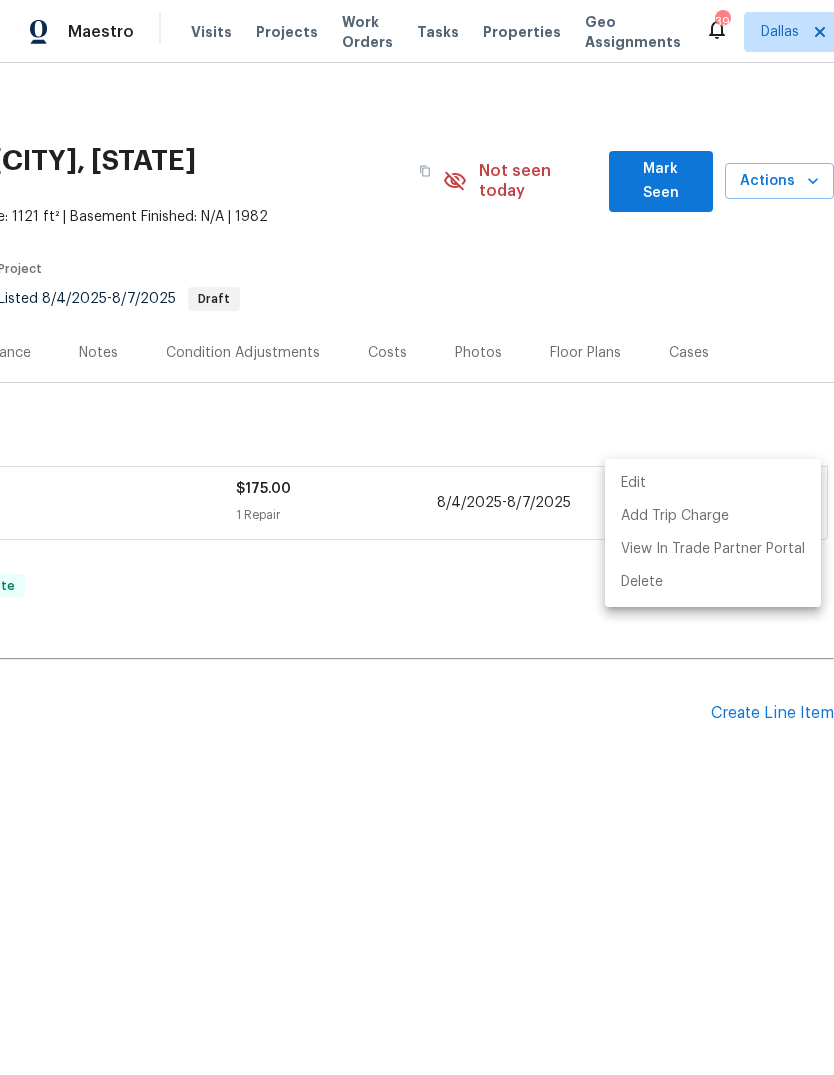 click at bounding box center (417, 537) 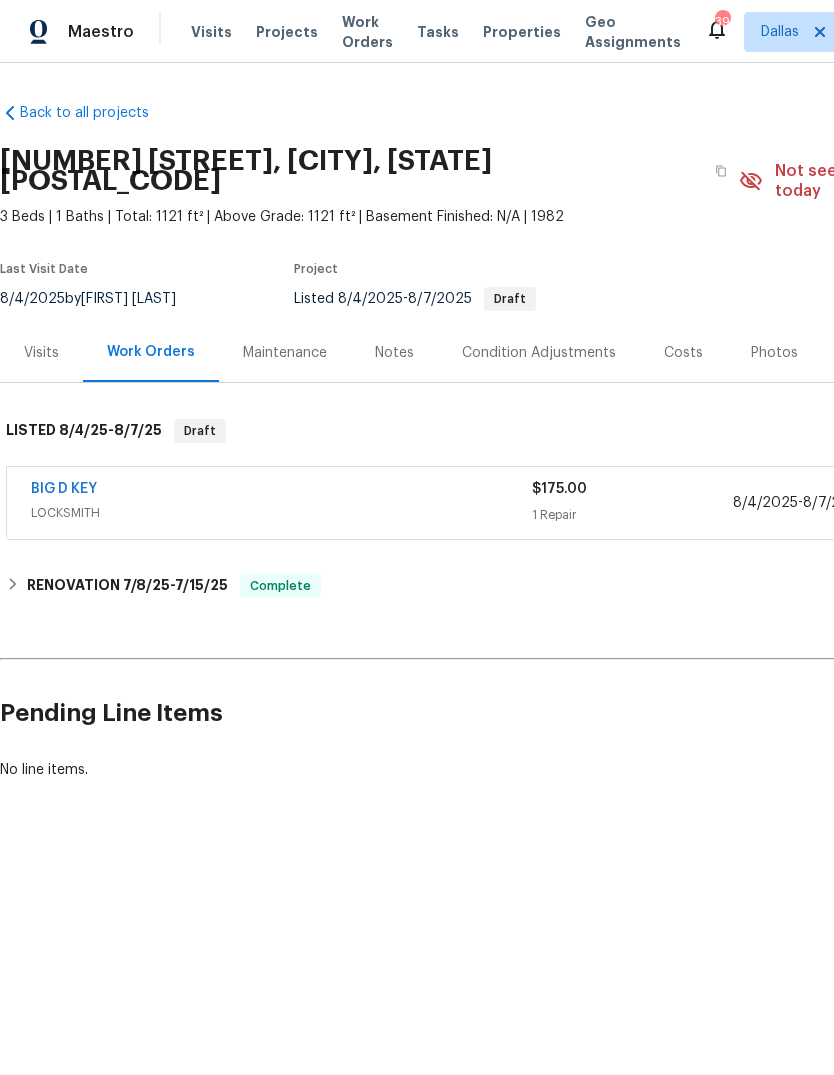 scroll, scrollTop: 0, scrollLeft: 0, axis: both 